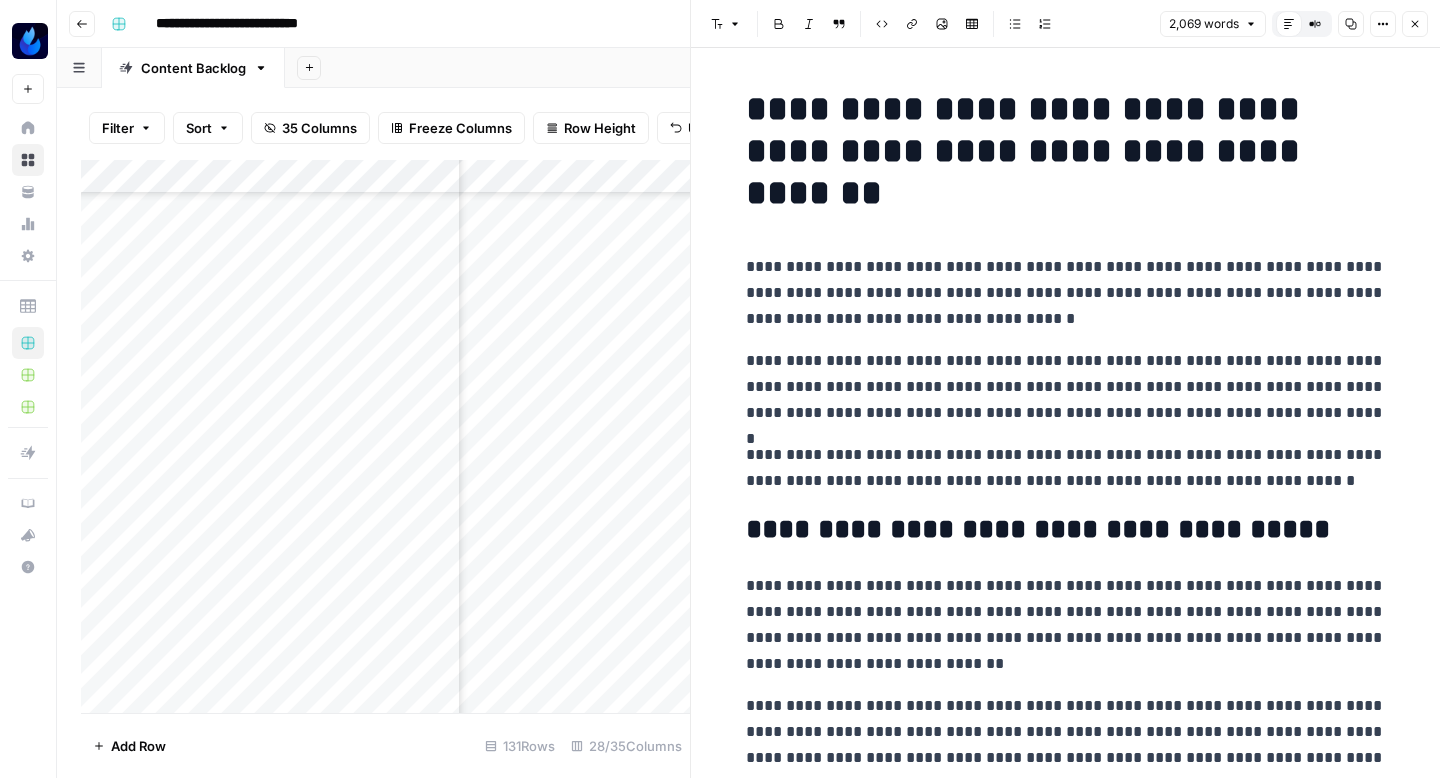 scroll, scrollTop: 0, scrollLeft: 0, axis: both 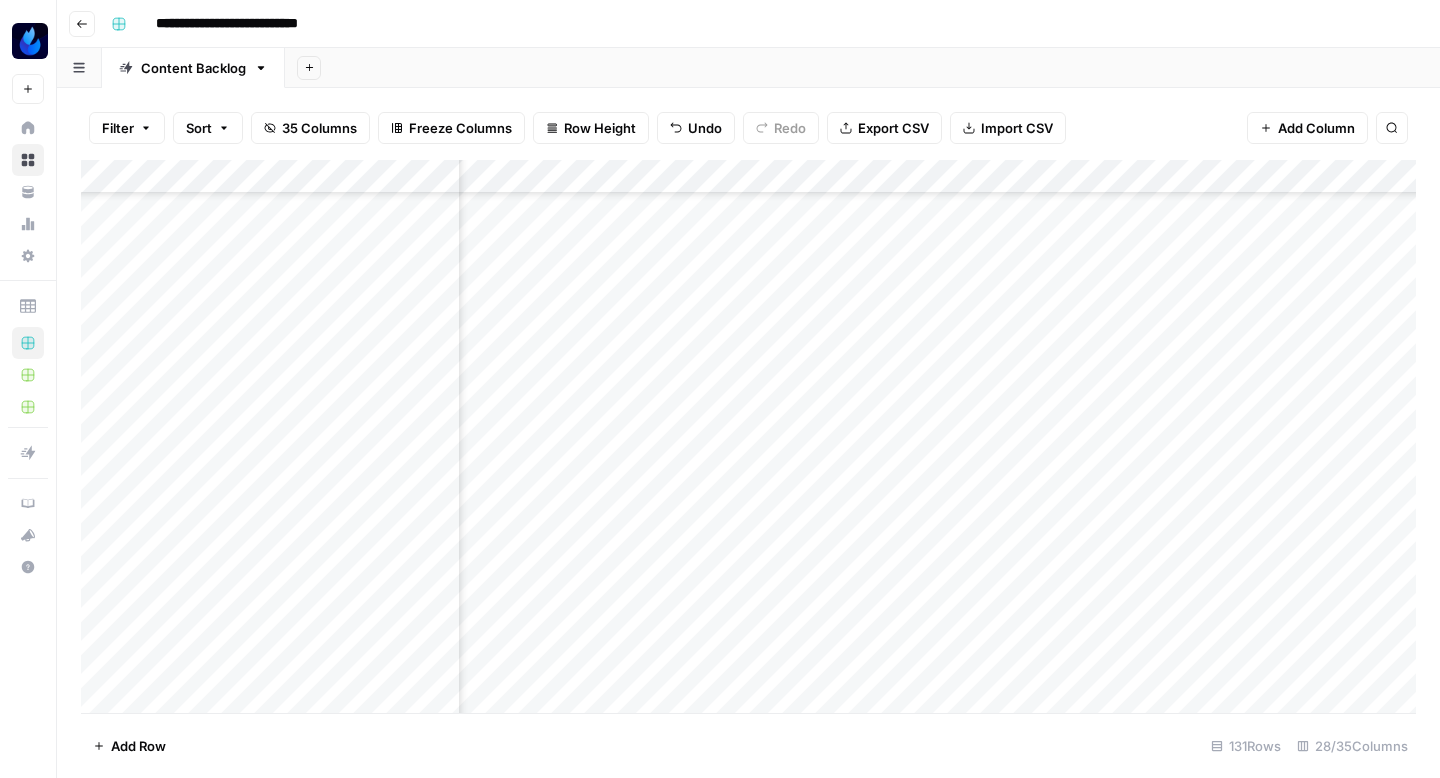 click on "Add Column" at bounding box center (748, 436) 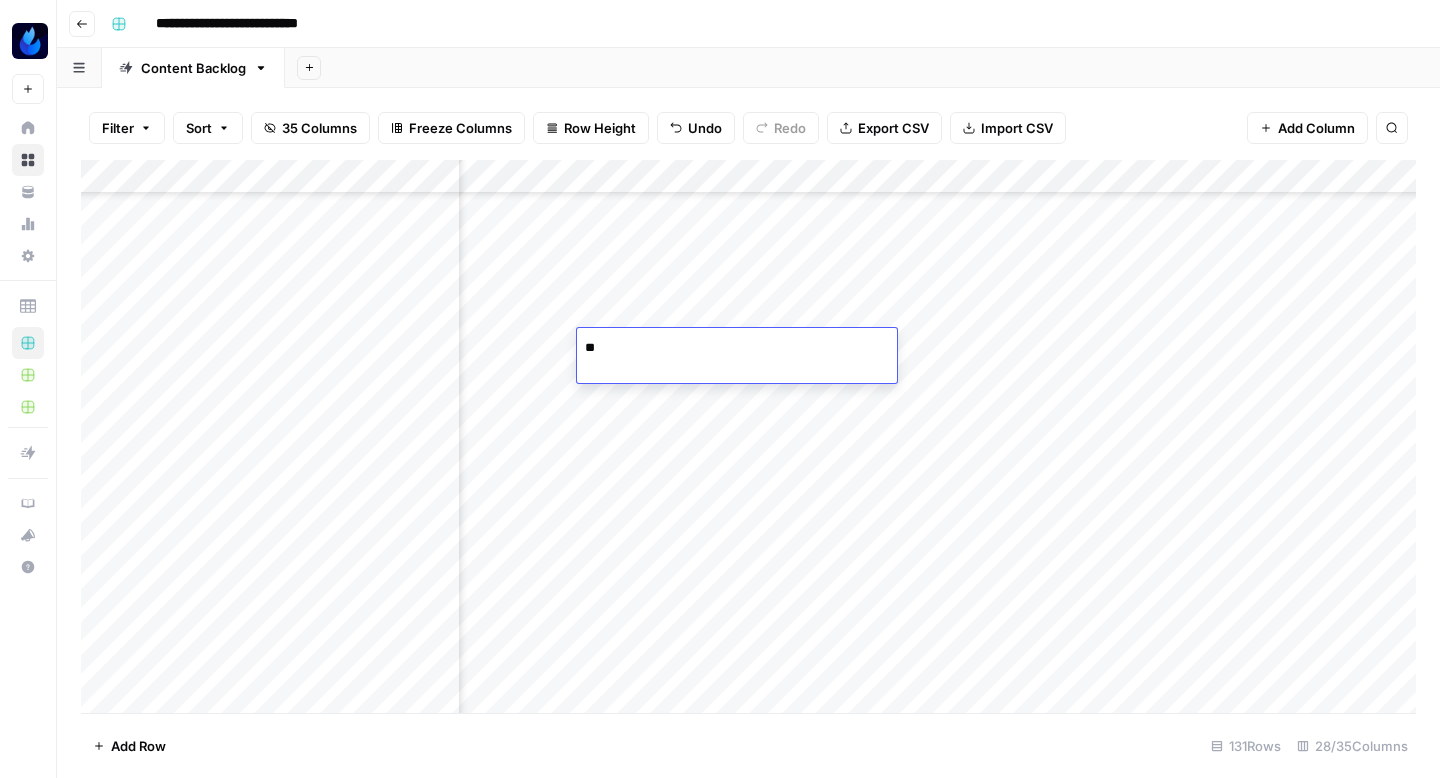 type on "*" 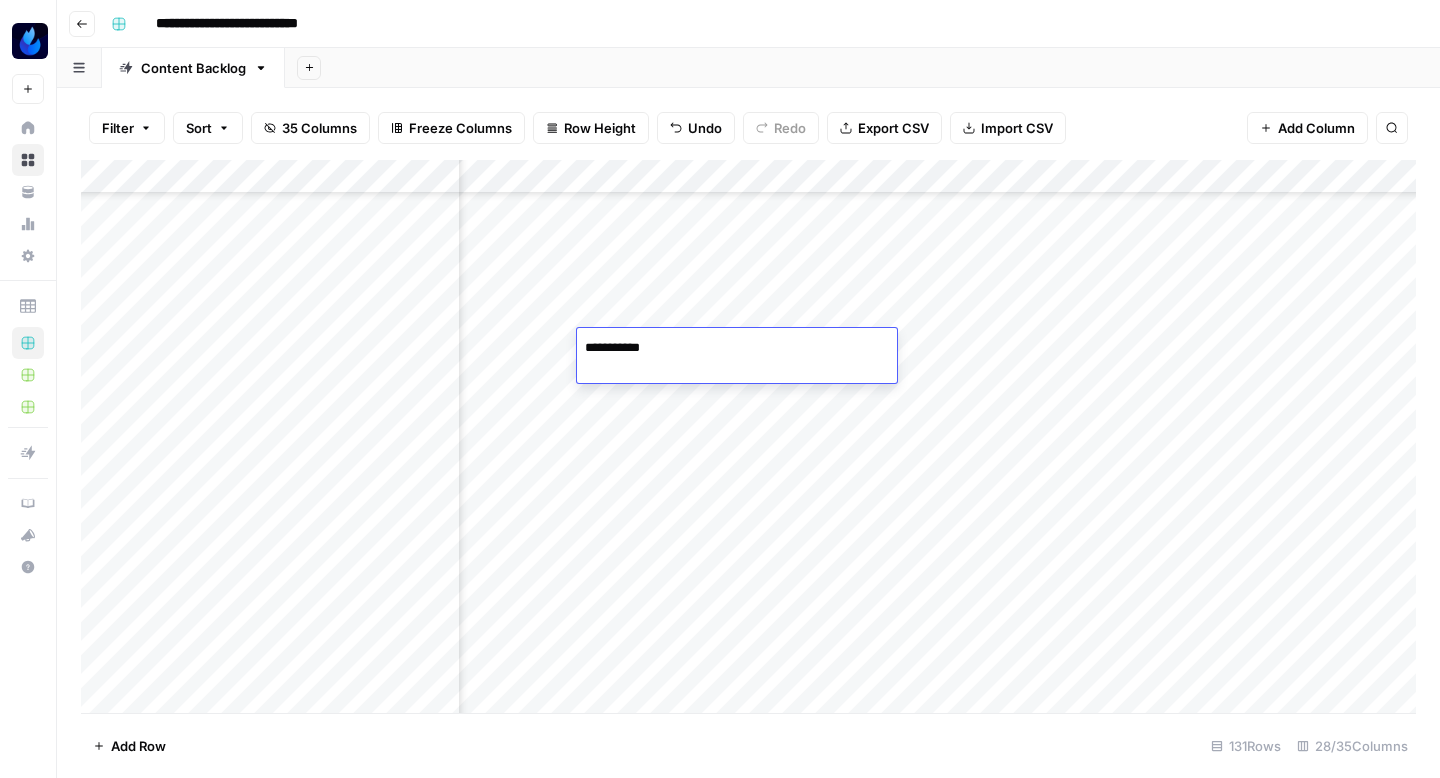 type on "**********" 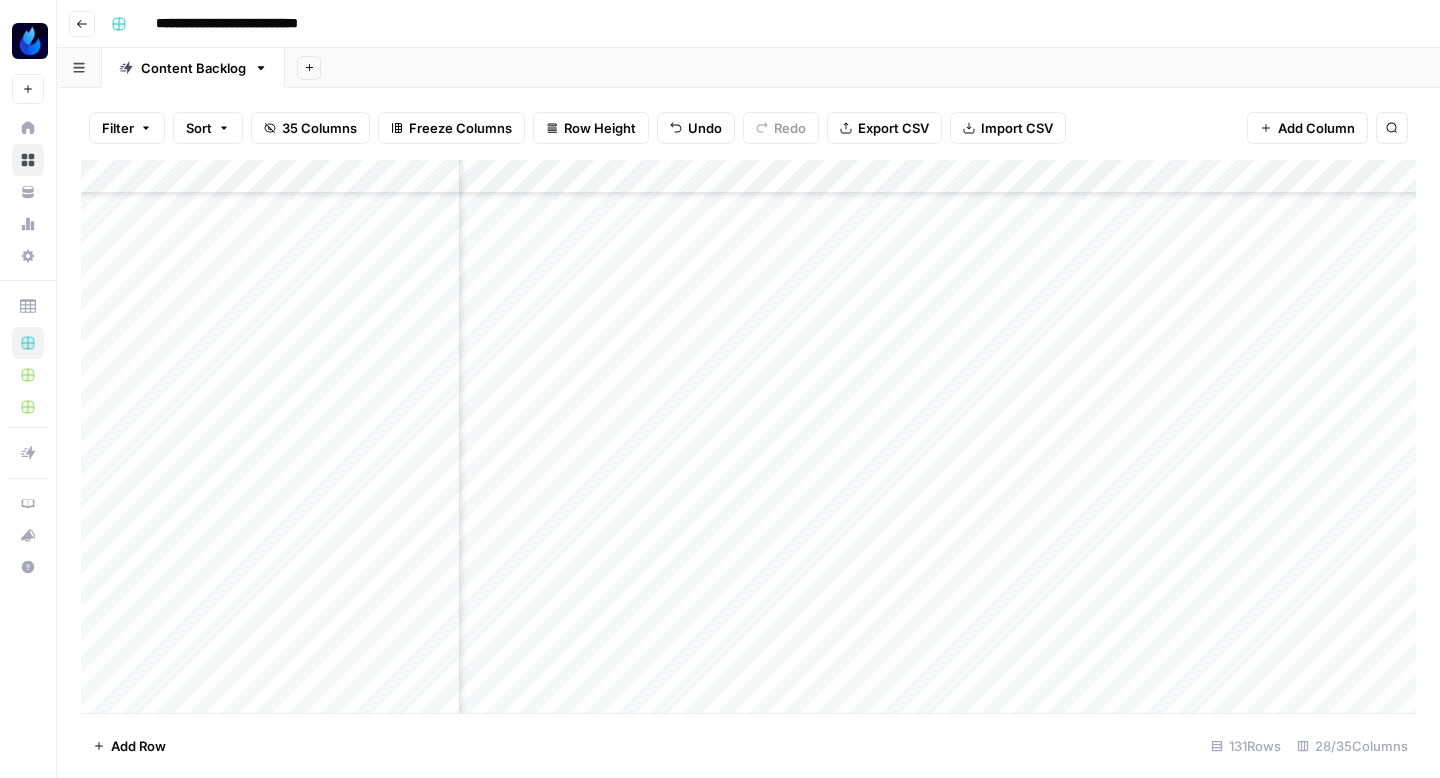 click on "Add Column" at bounding box center (748, 436) 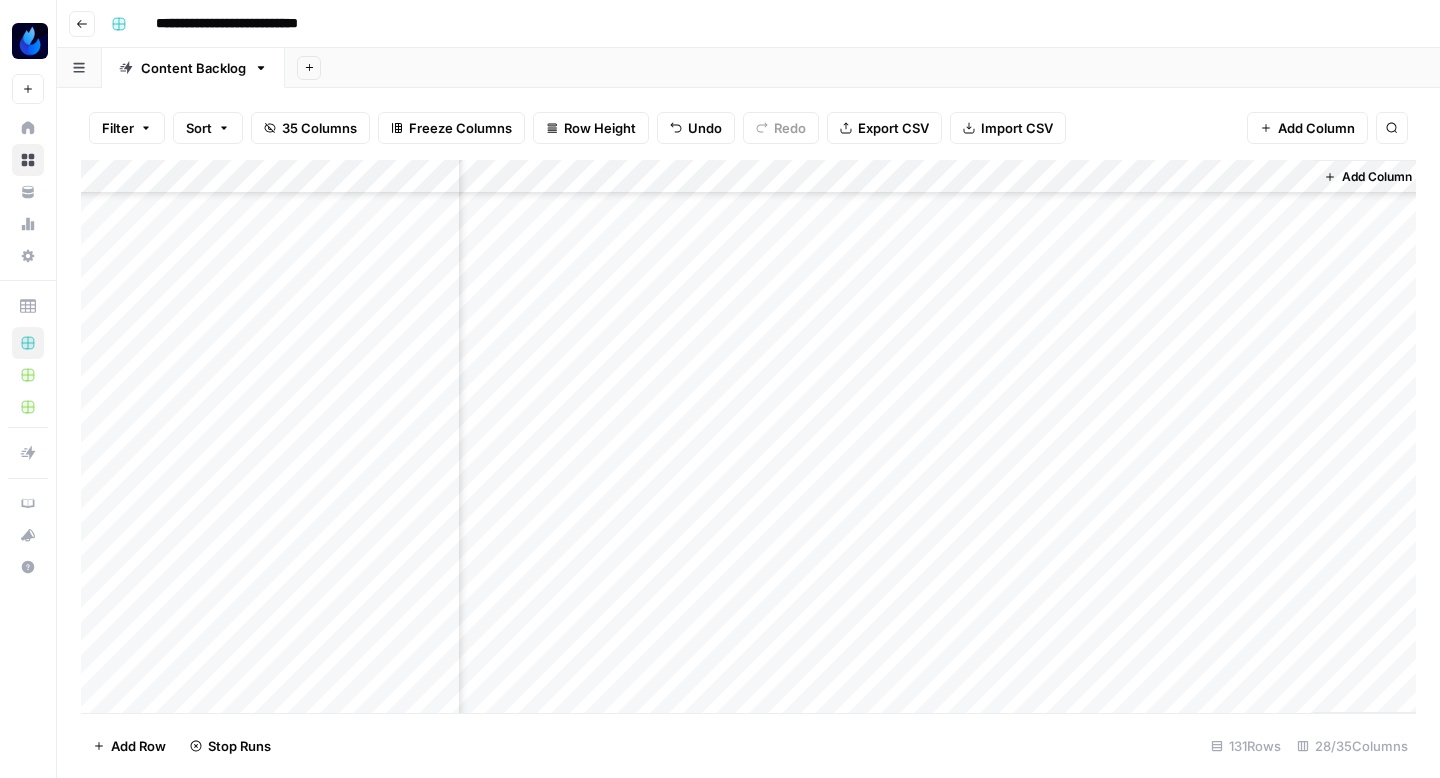 scroll, scrollTop: 2307, scrollLeft: 3774, axis: both 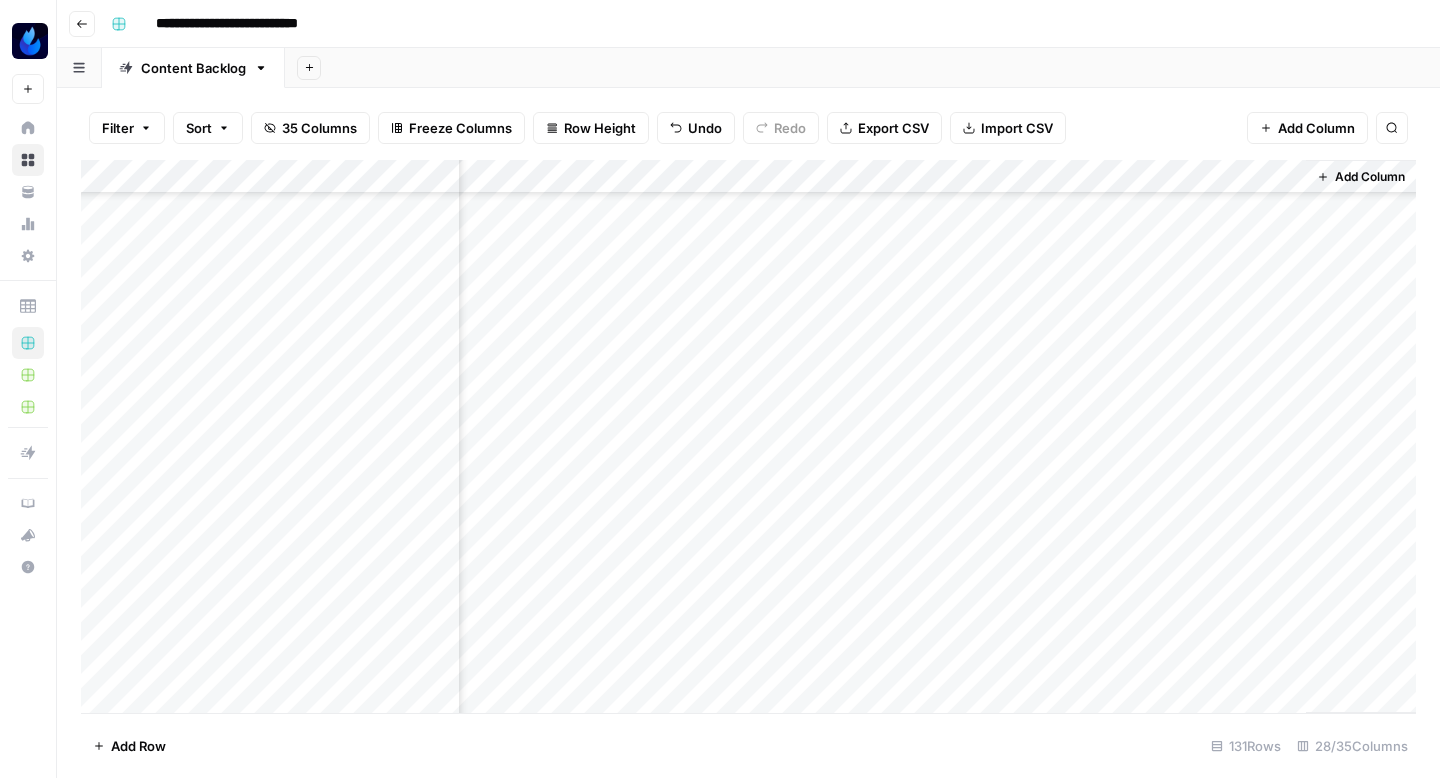 click on "Add Column" at bounding box center (748, 436) 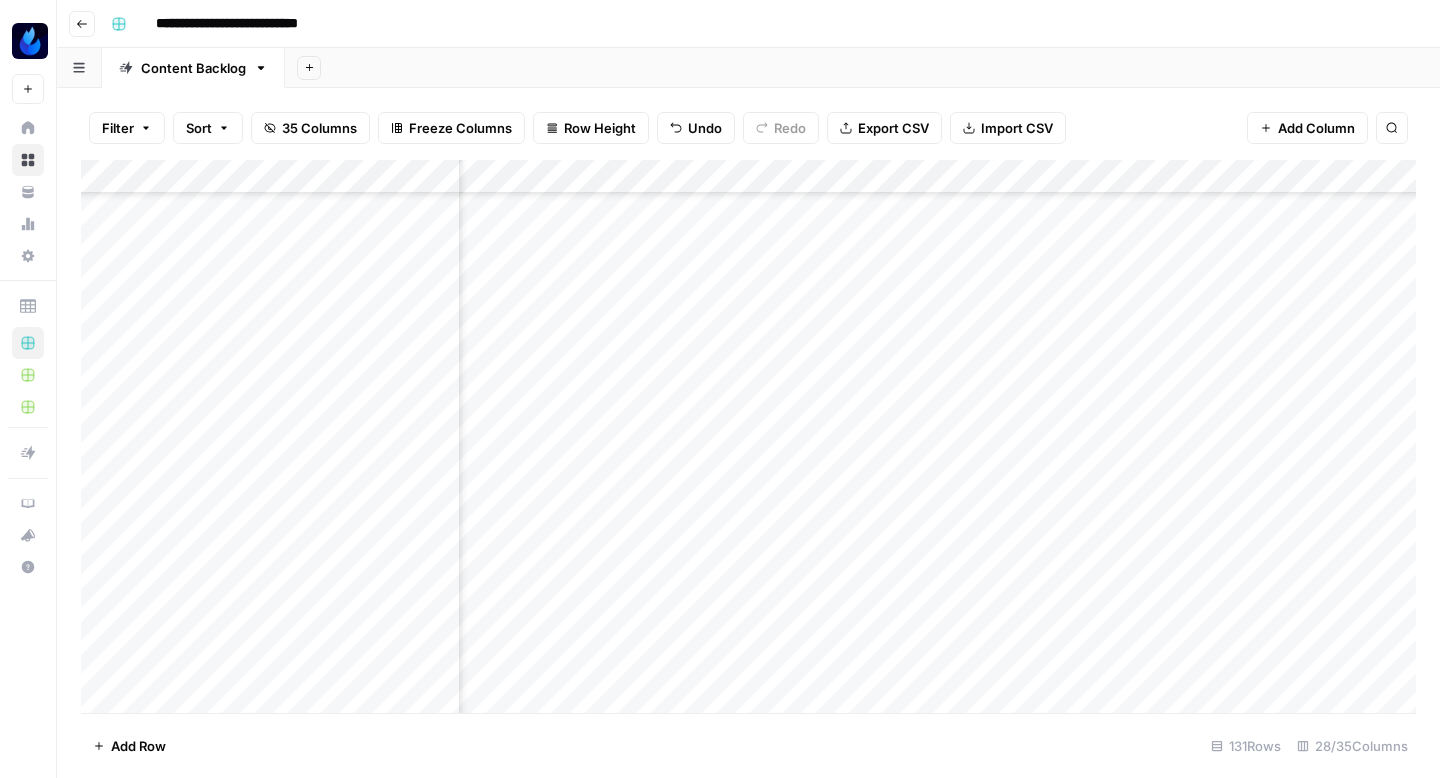 scroll, scrollTop: 2307, scrollLeft: 3205, axis: both 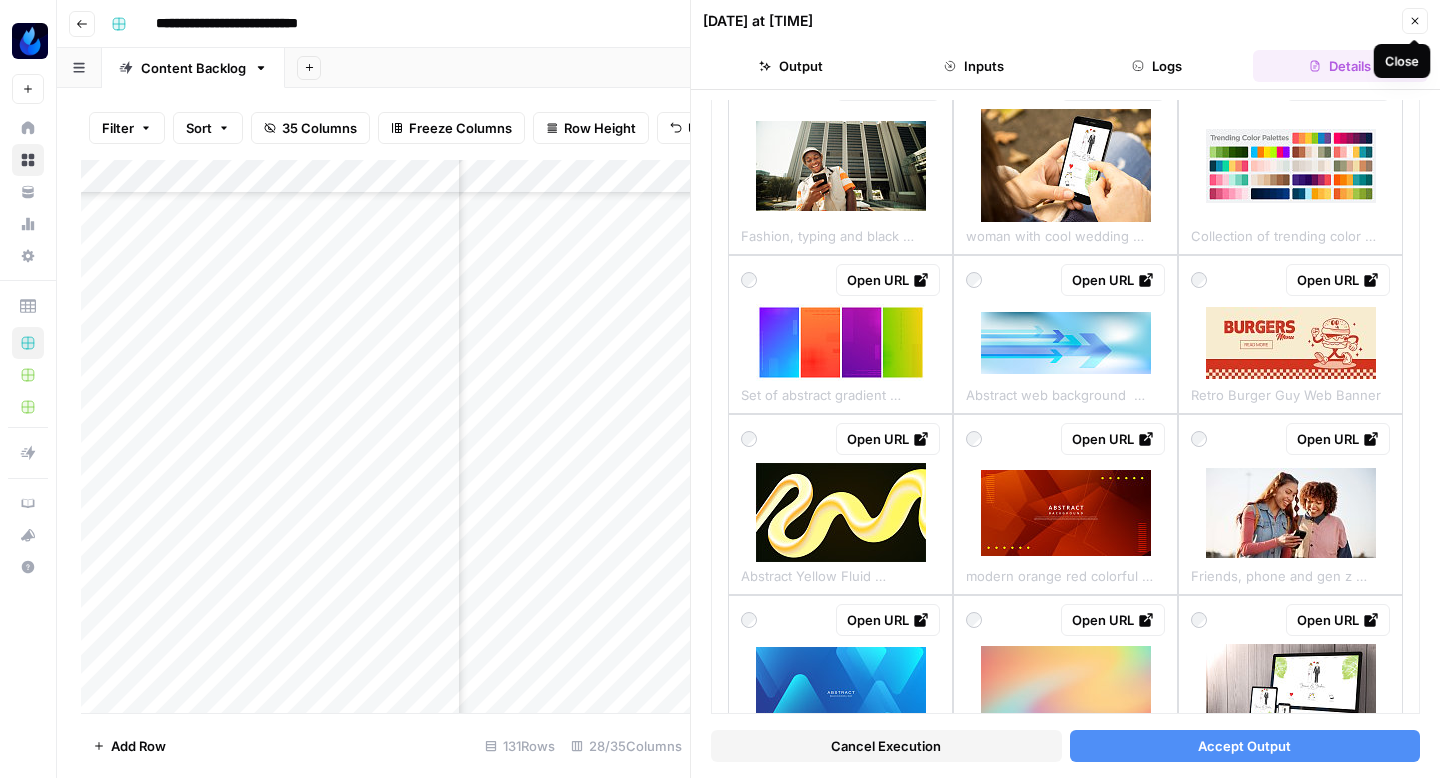 click on "Close" at bounding box center (1415, 21) 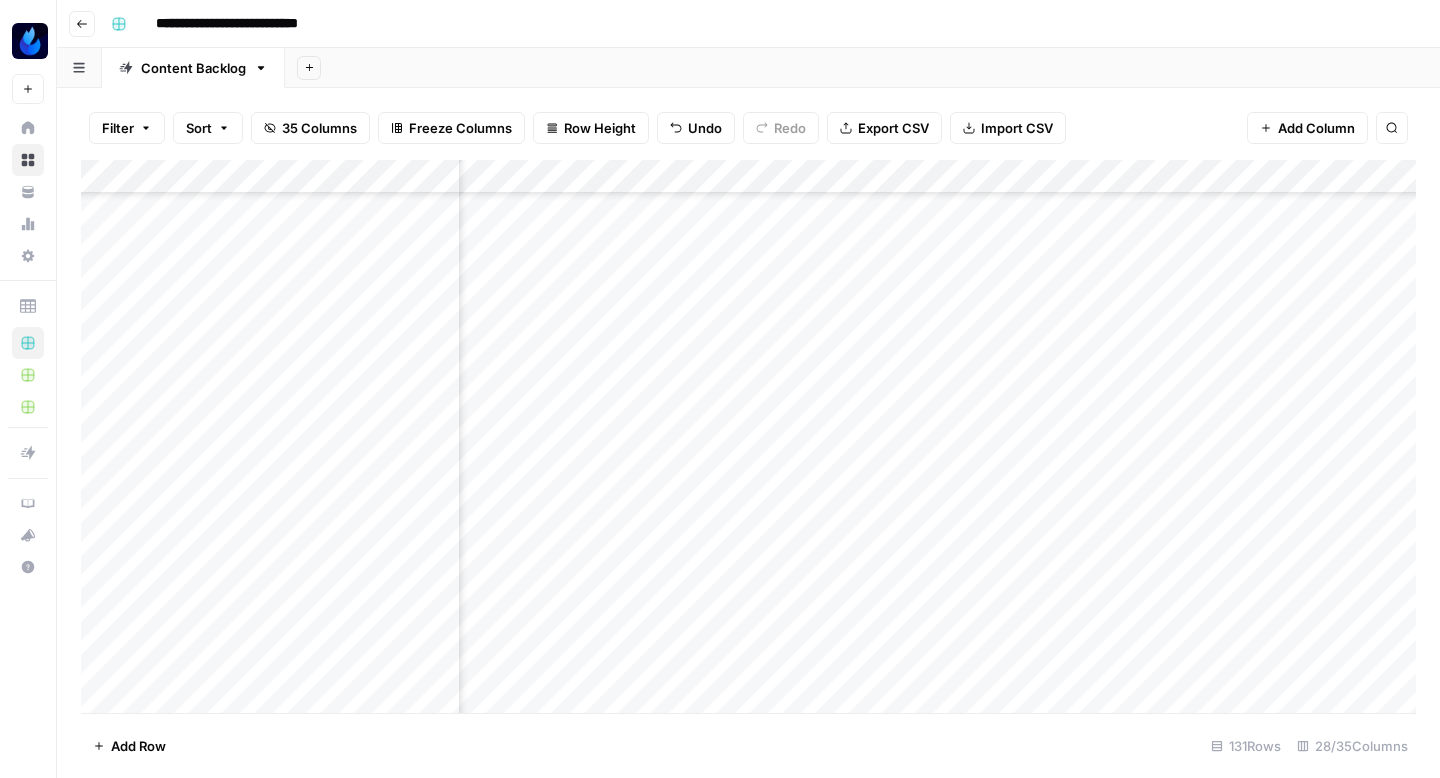 click on "Add Column" at bounding box center (748, 436) 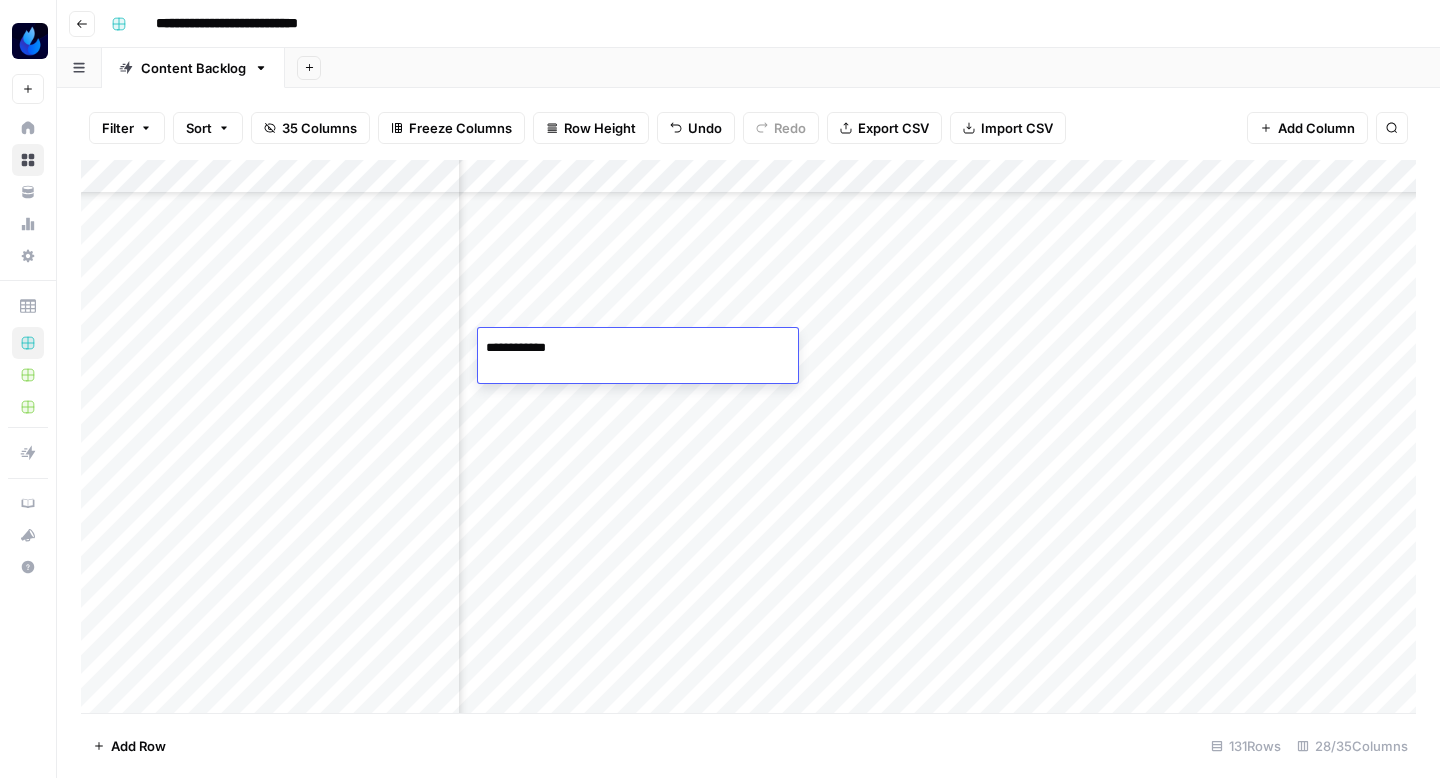 click on "**********" at bounding box center [638, 348] 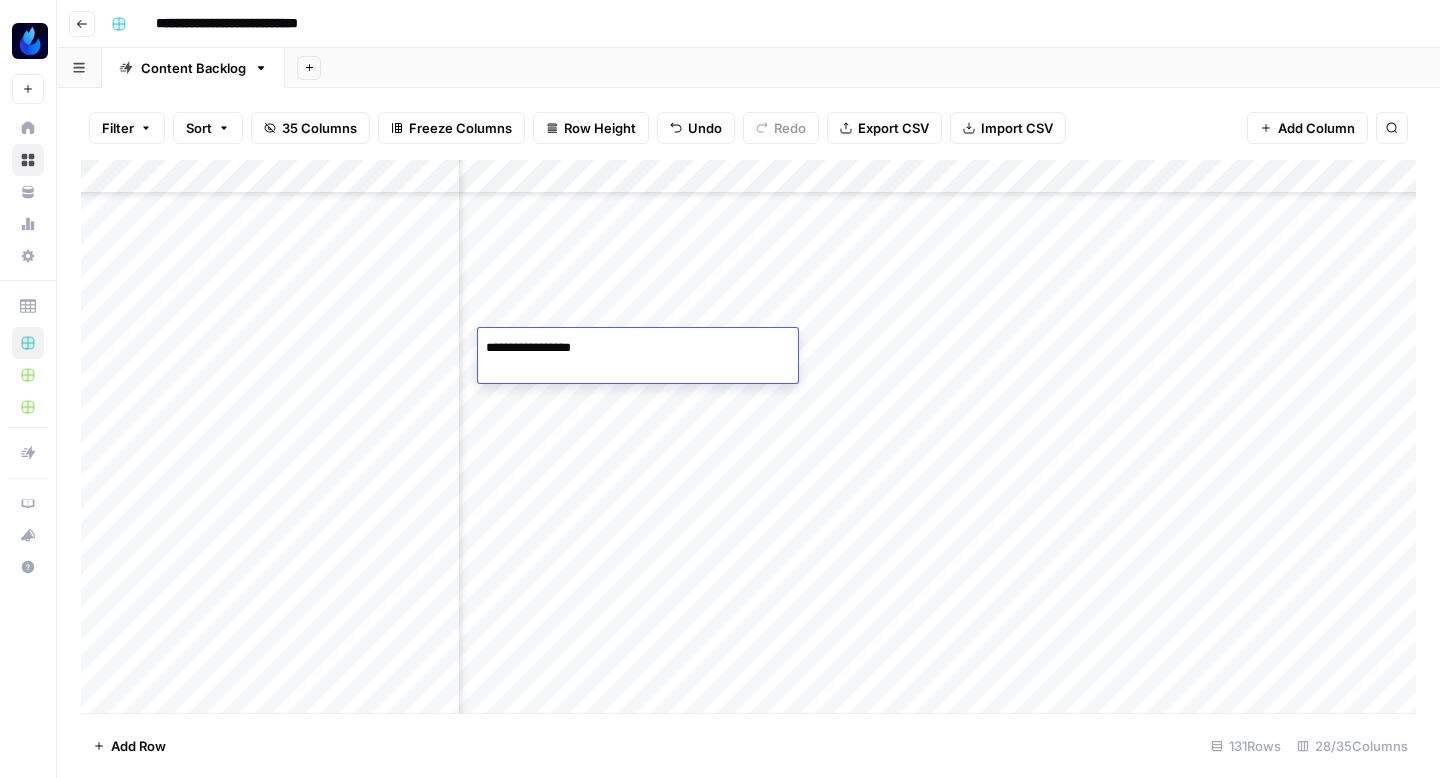 type on "**********" 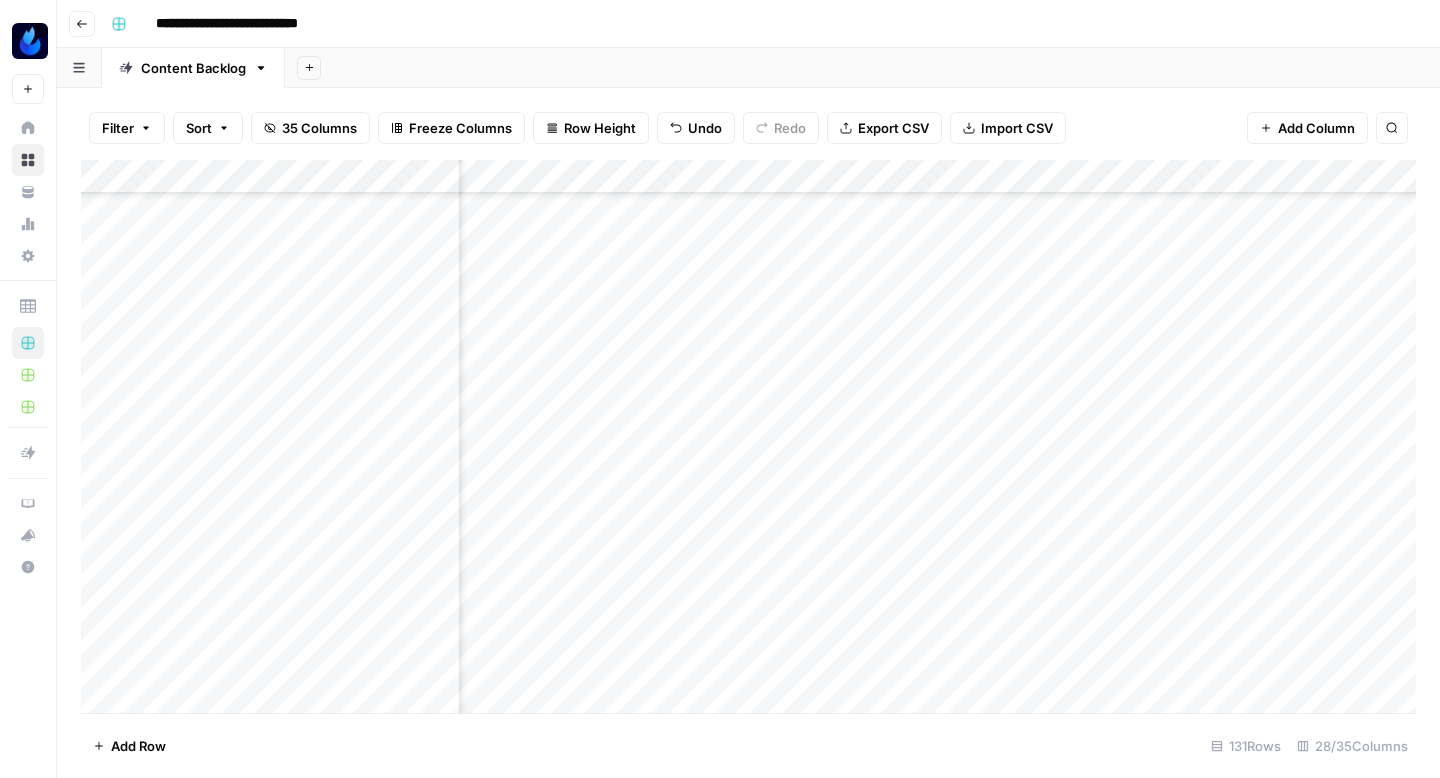 click on "Add Column" at bounding box center (748, 436) 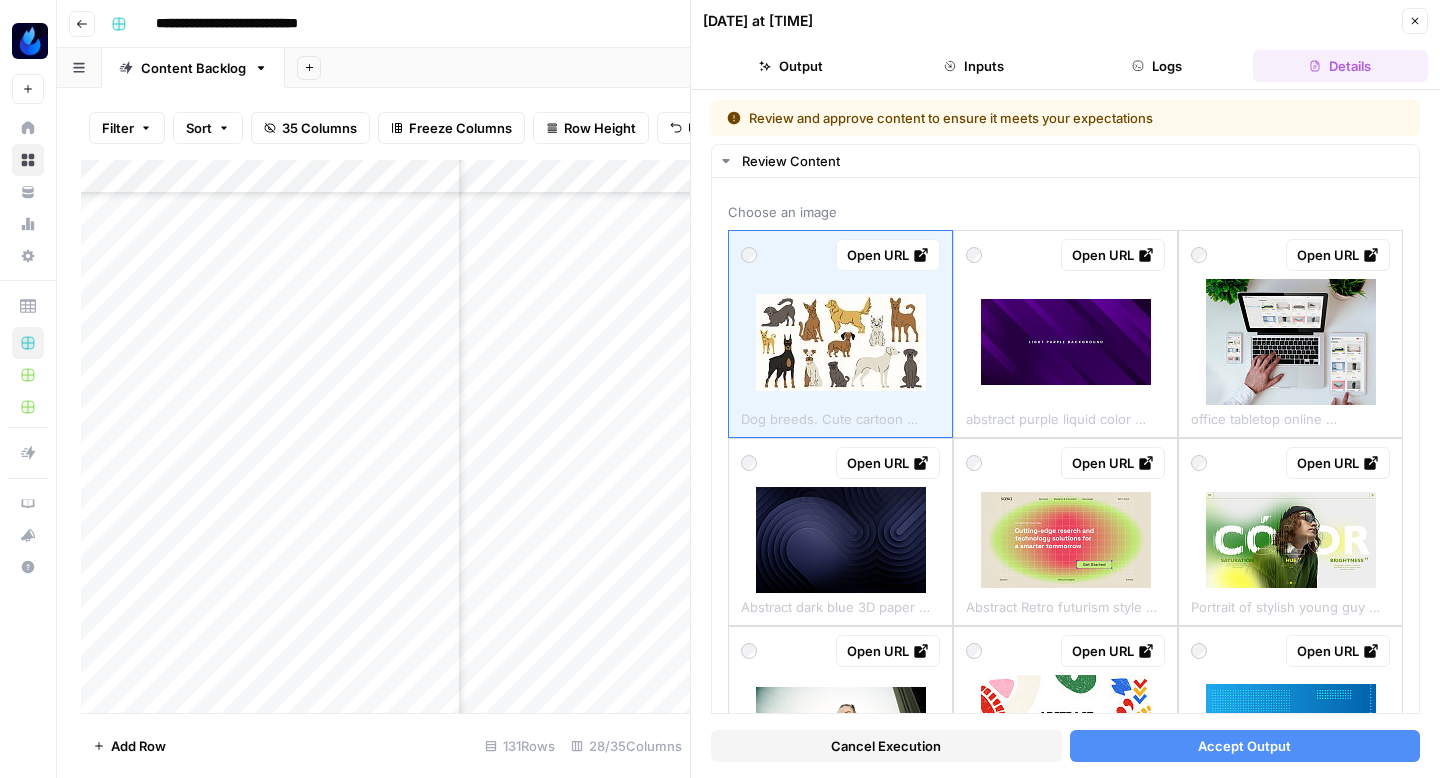 click on "Cancel Execution" at bounding box center [886, 746] 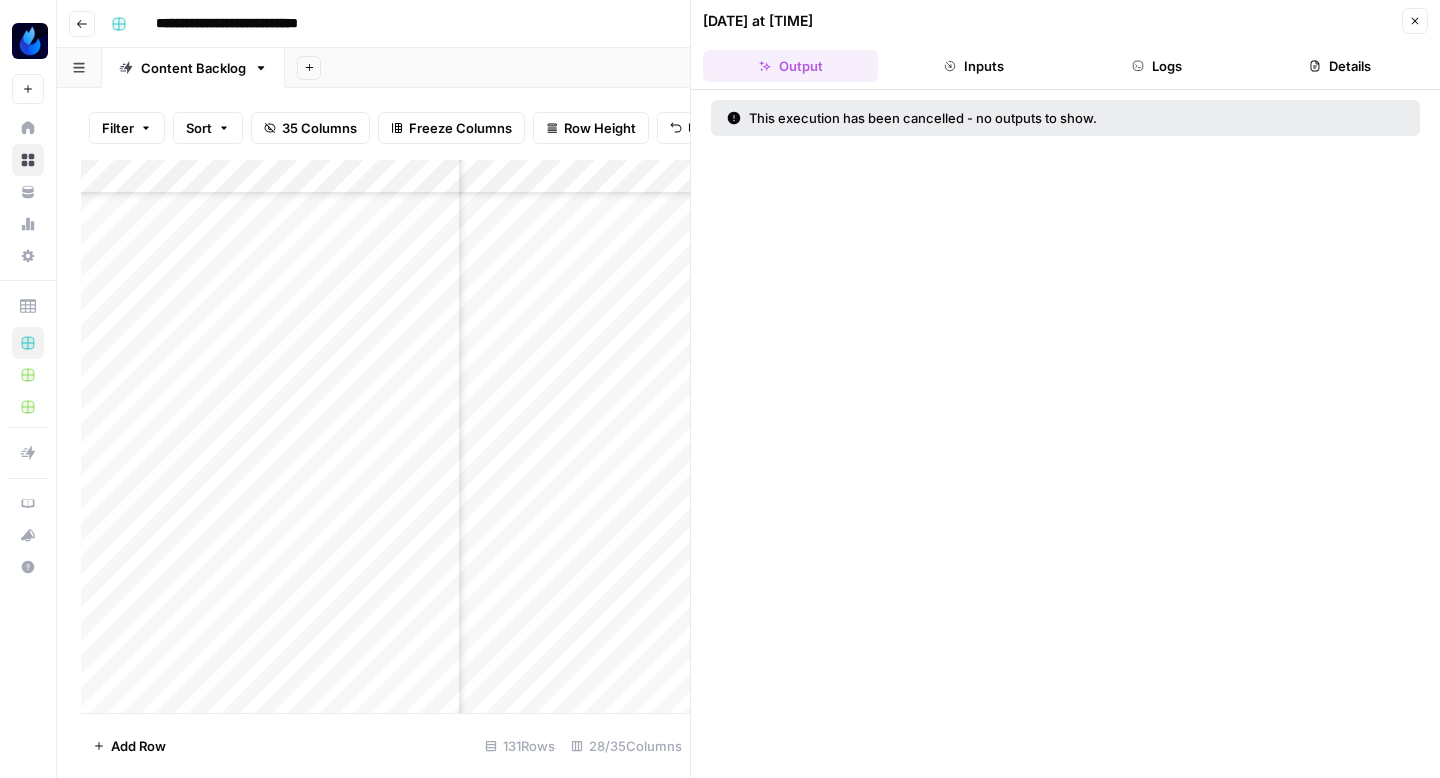 click 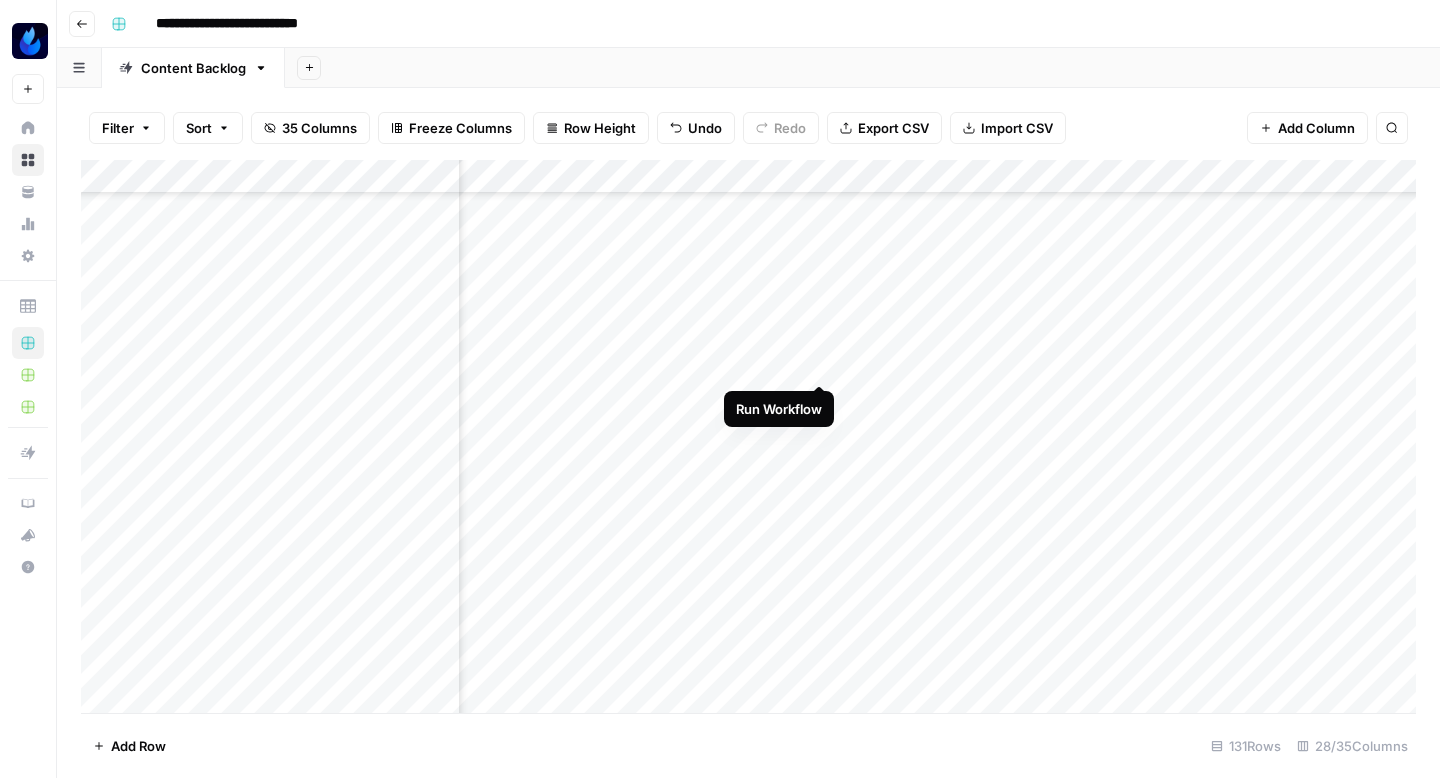 click on "Add Column" at bounding box center (748, 436) 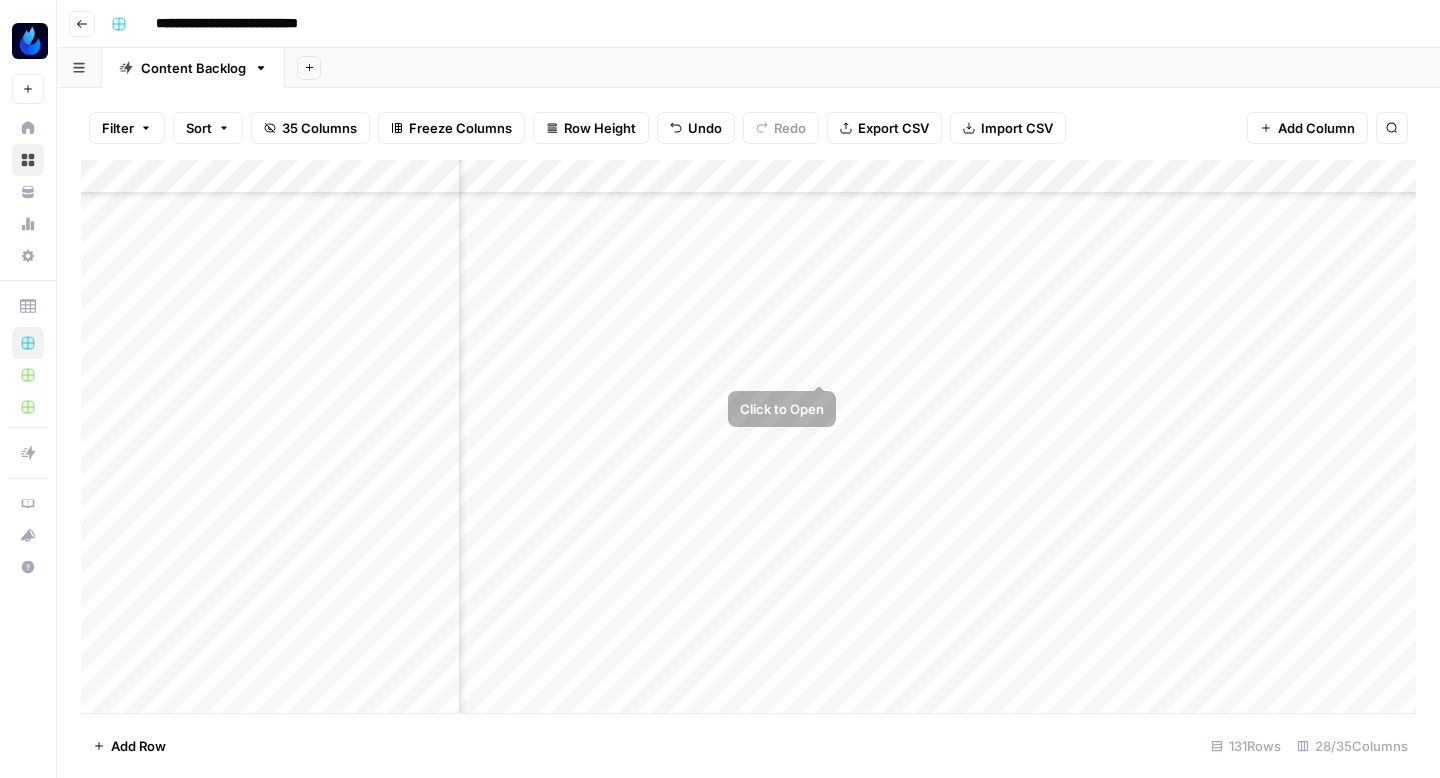 click on "Add Column" at bounding box center (748, 436) 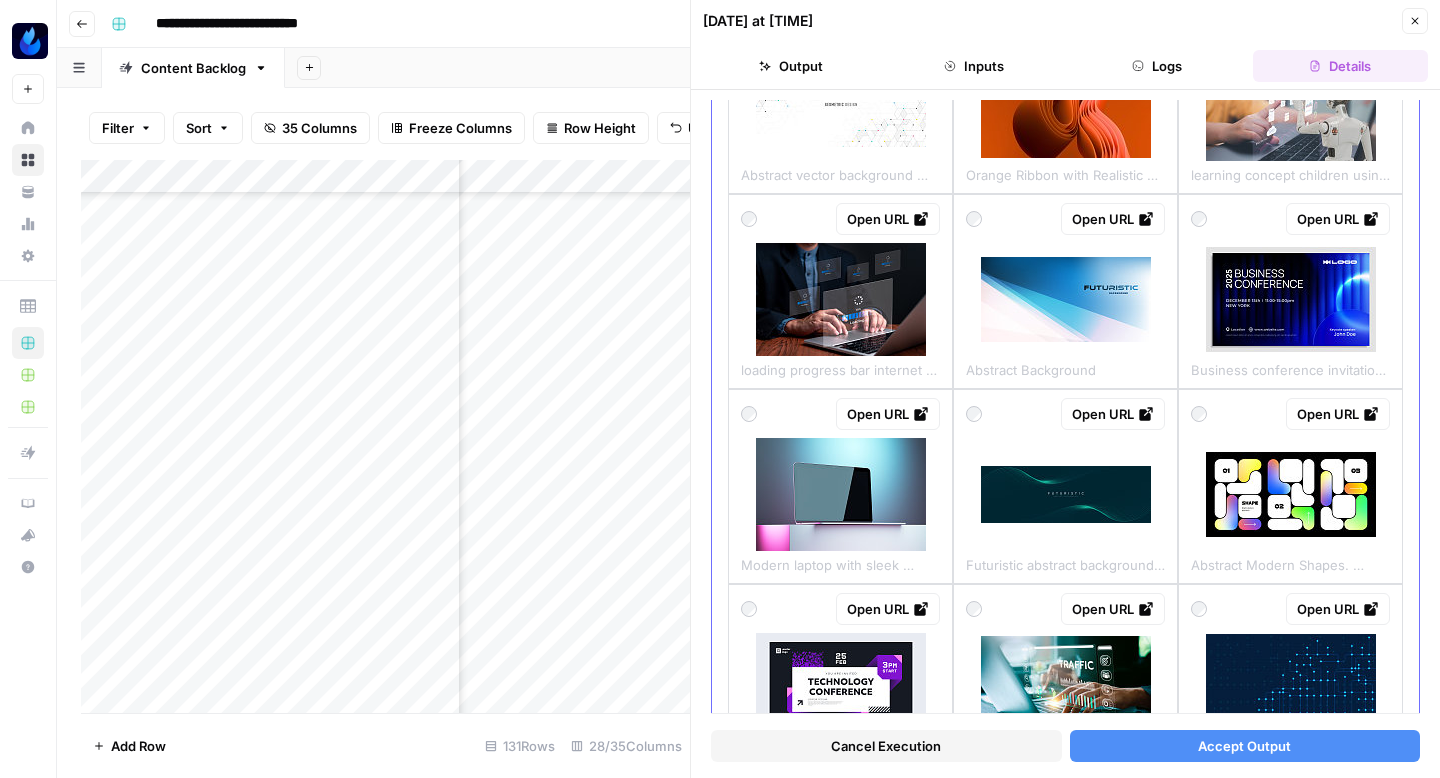 scroll, scrollTop: 623, scrollLeft: 0, axis: vertical 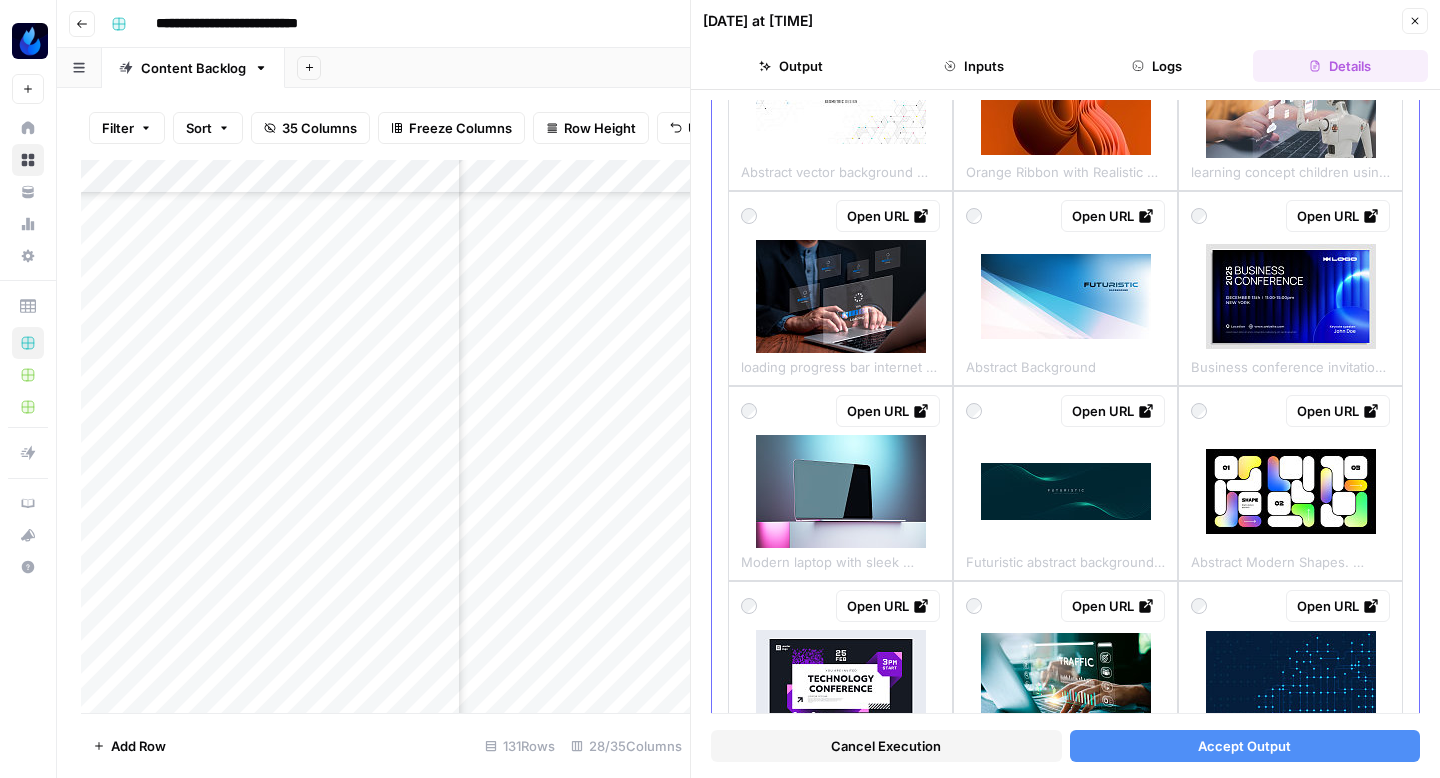 click at bounding box center [841, 296] 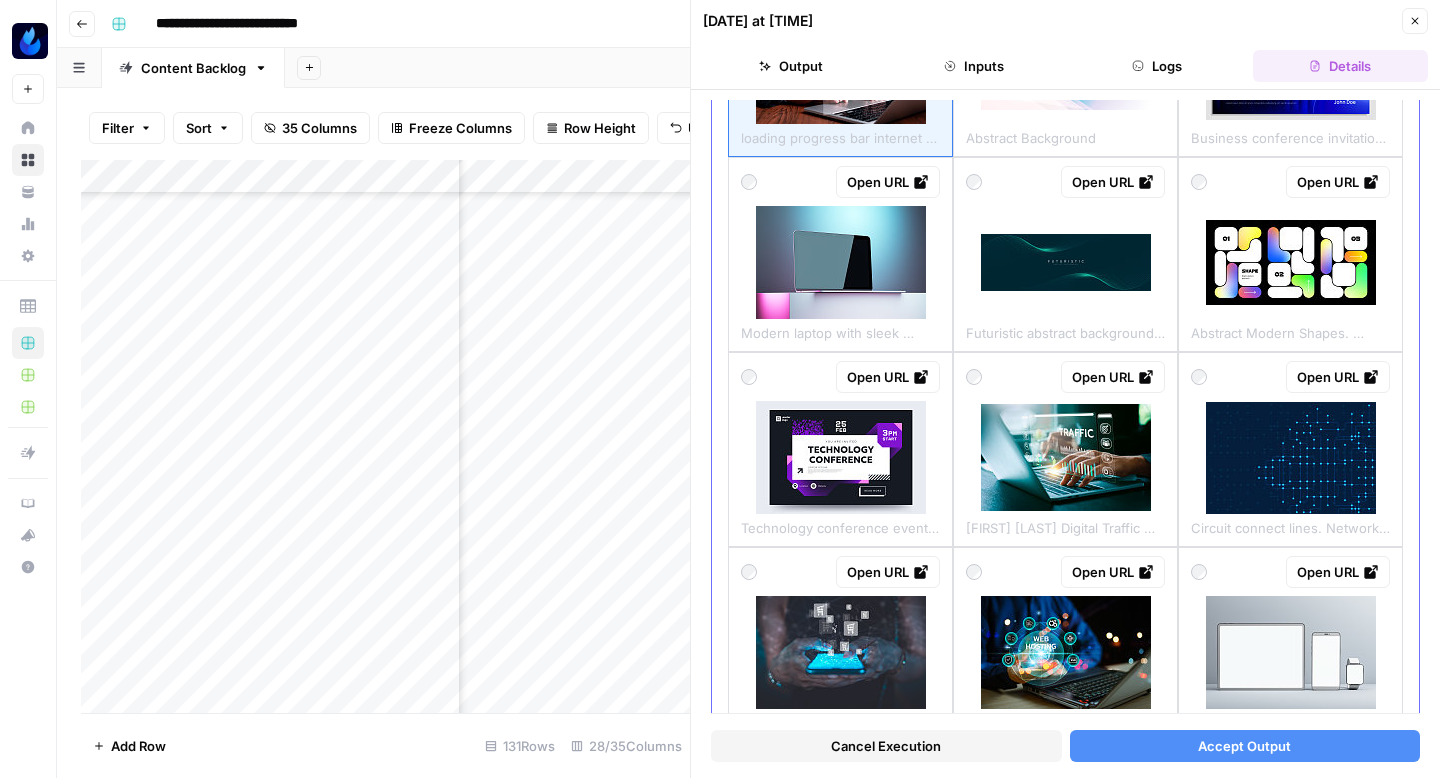 scroll, scrollTop: 855, scrollLeft: 0, axis: vertical 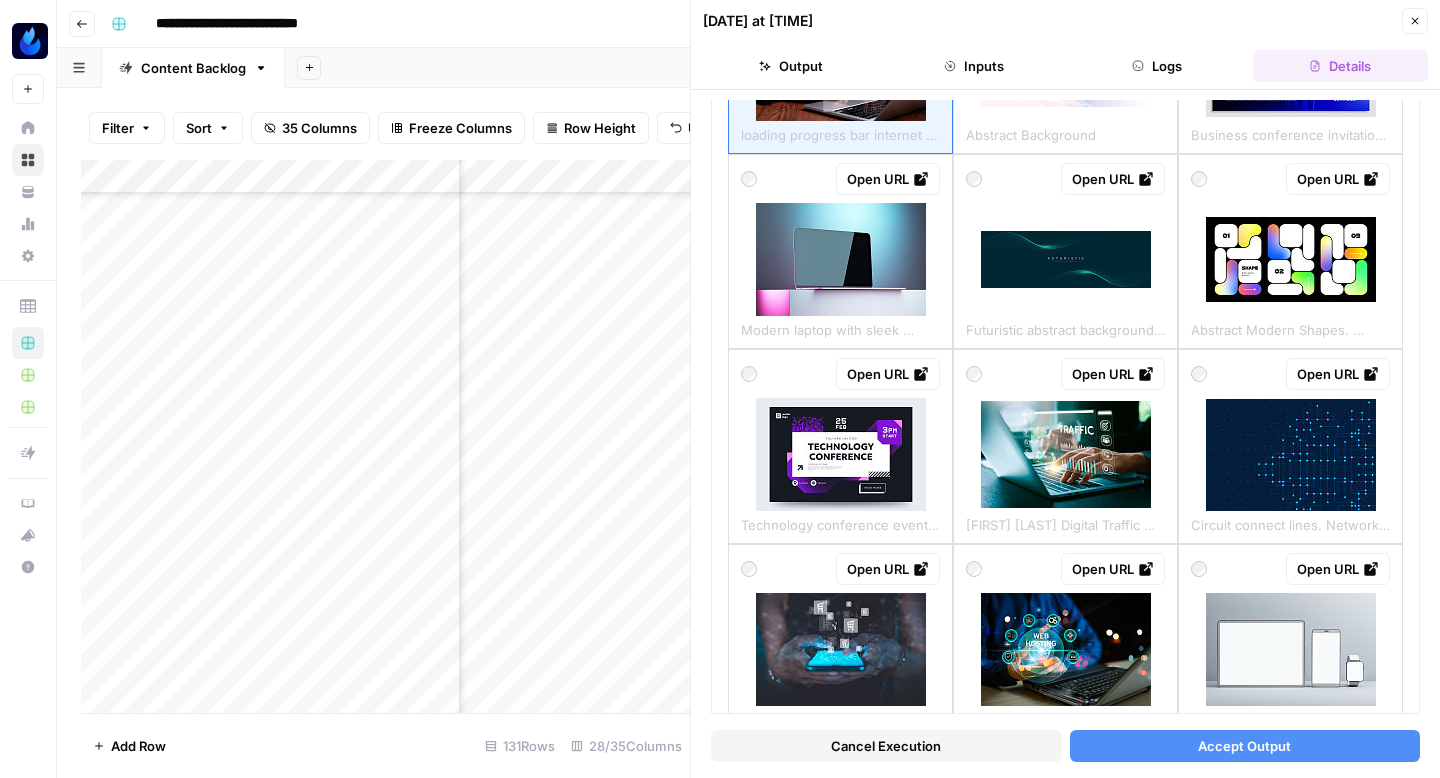 click on "Accept Output" at bounding box center (1245, 746) 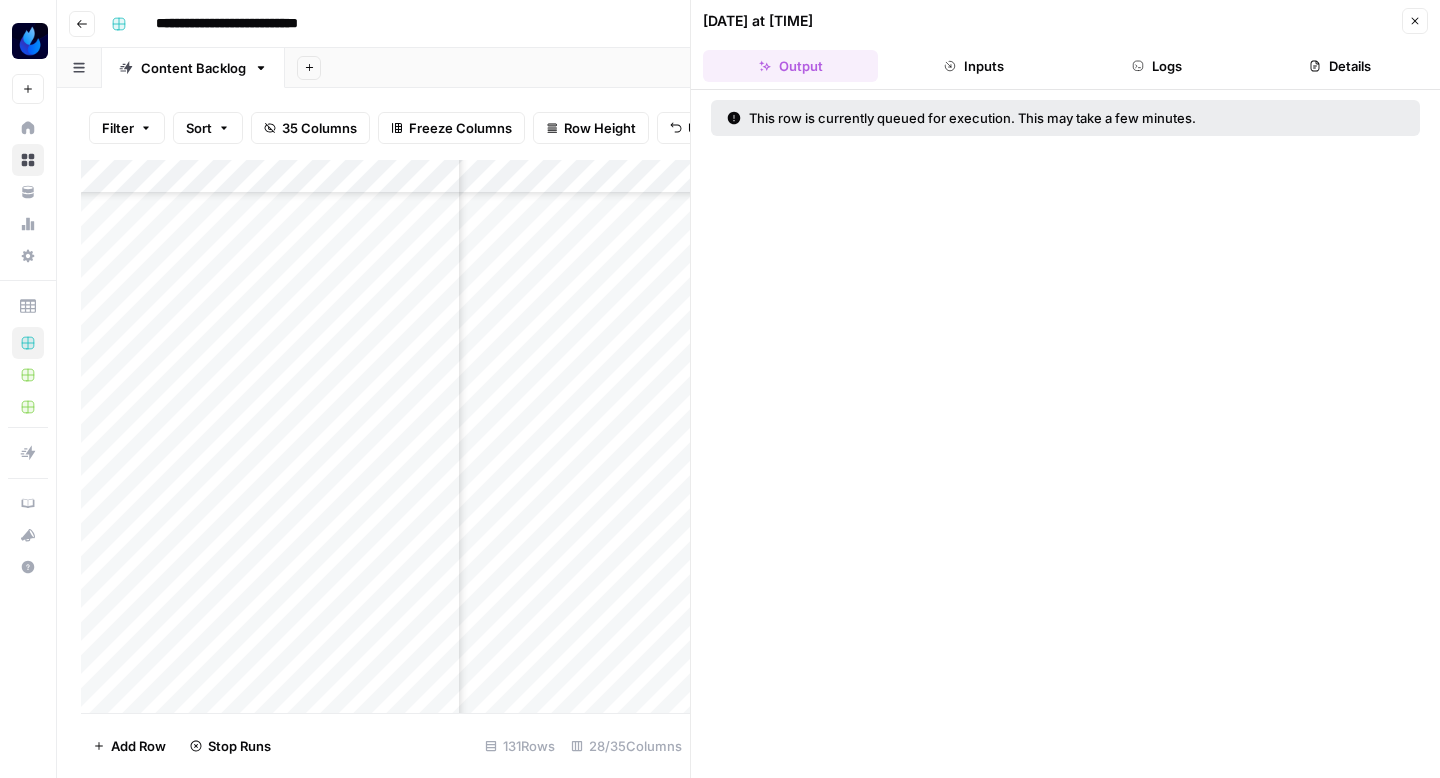 click on "Close" at bounding box center [1415, 21] 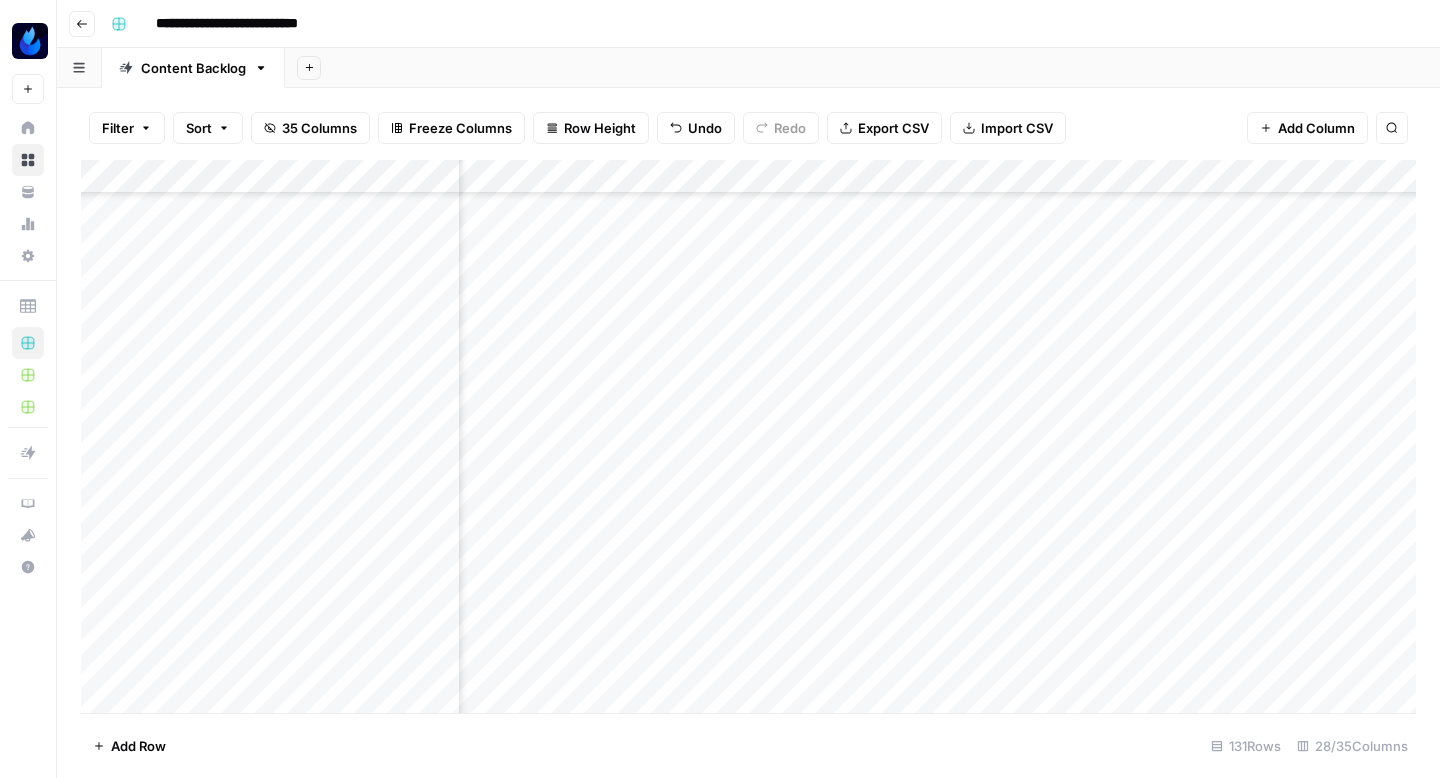 click on "Add Column" at bounding box center [748, 436] 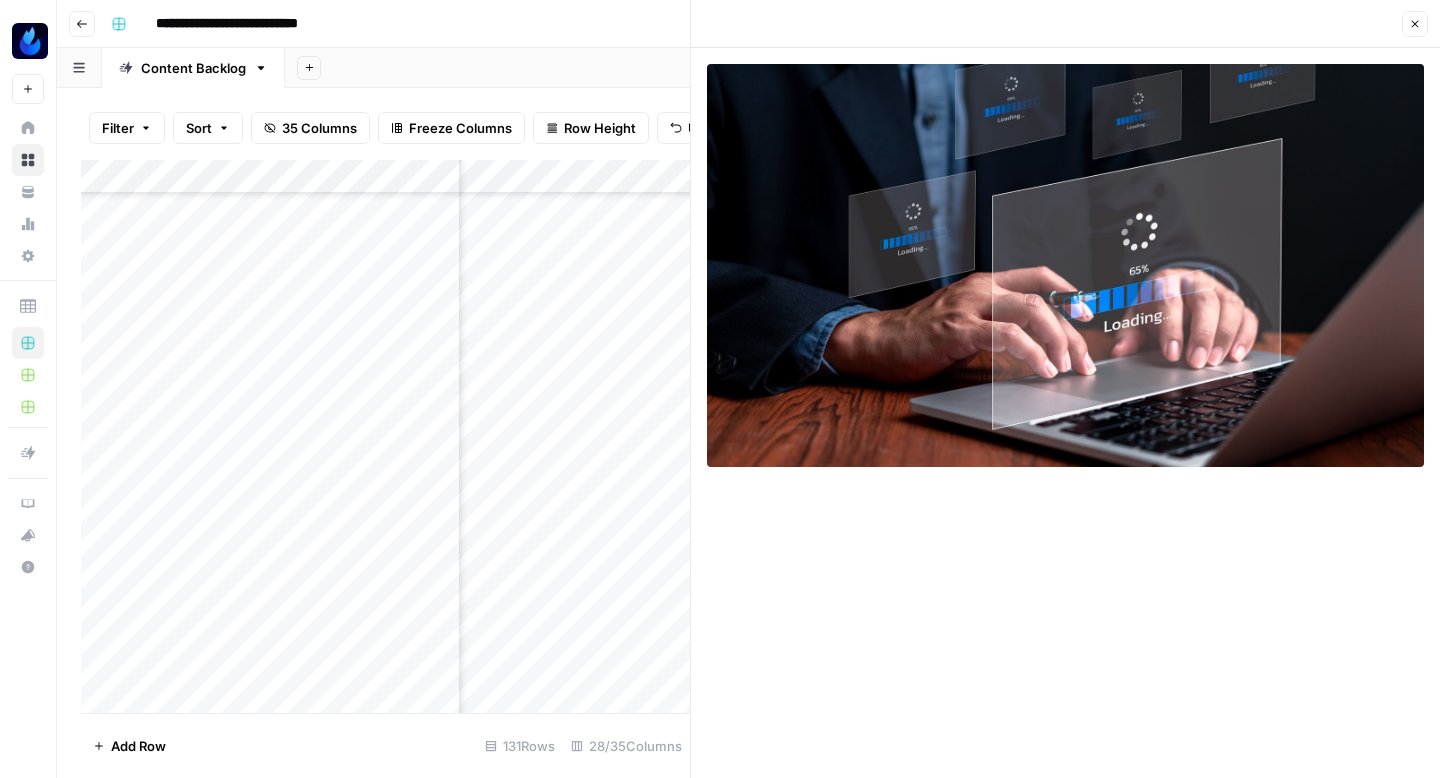 click 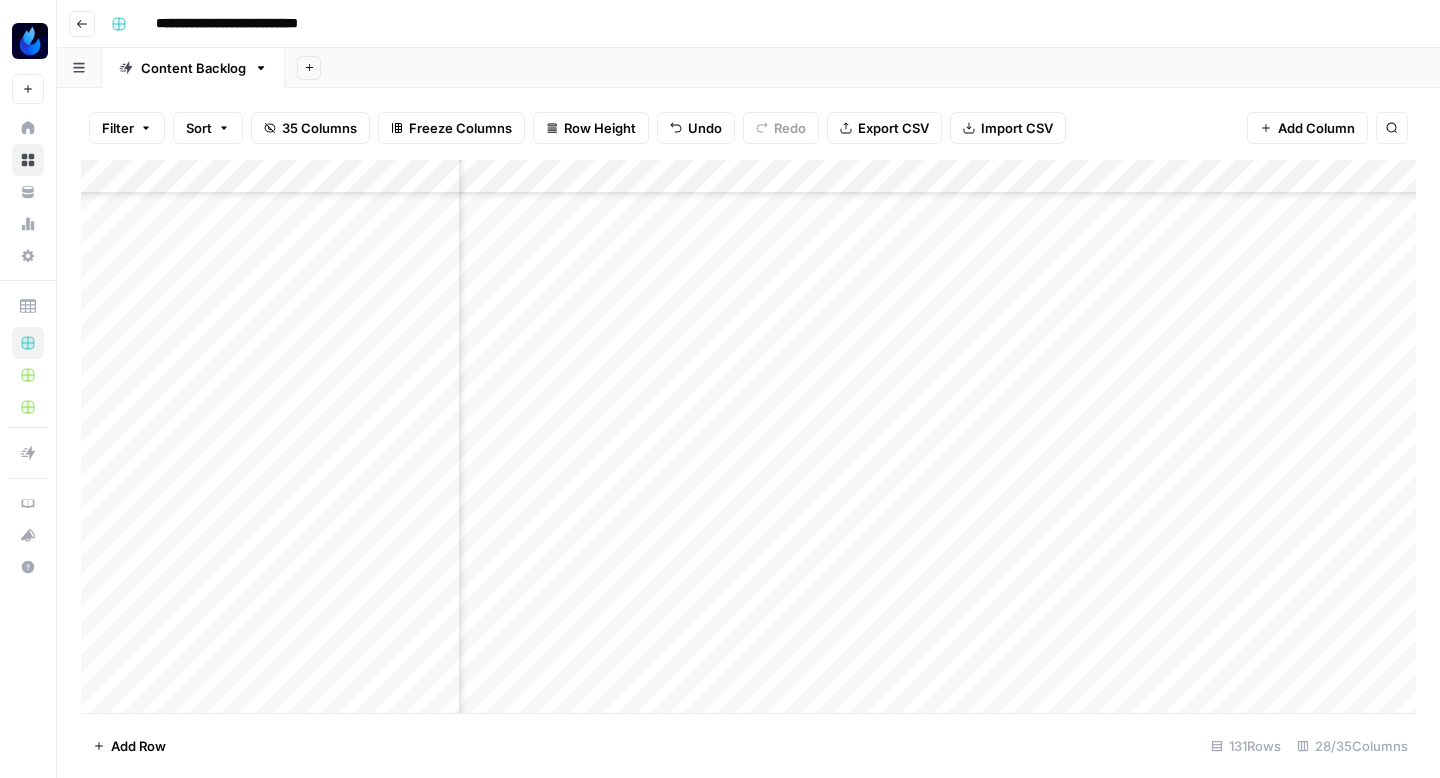 scroll, scrollTop: 2307, scrollLeft: 0, axis: vertical 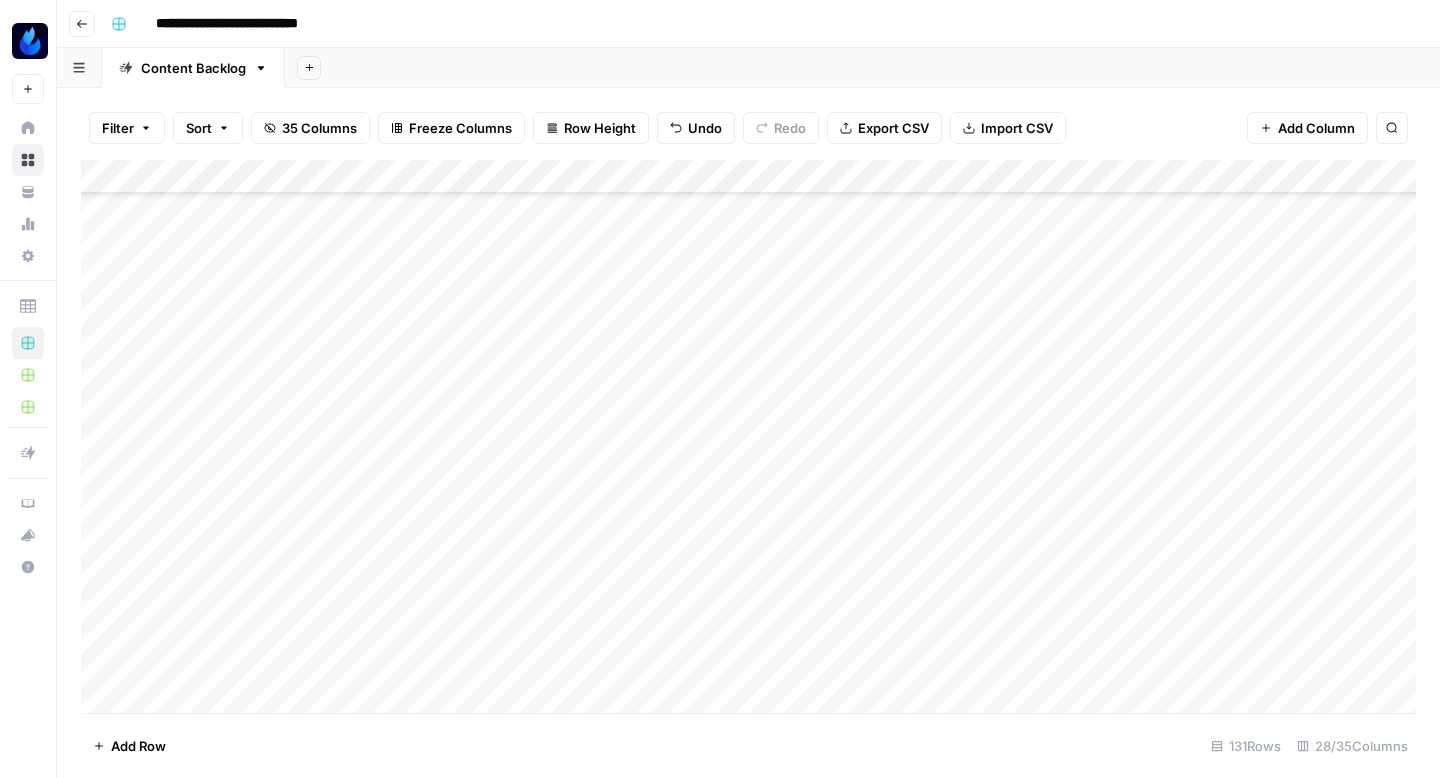 click on "Add Column" at bounding box center (748, 436) 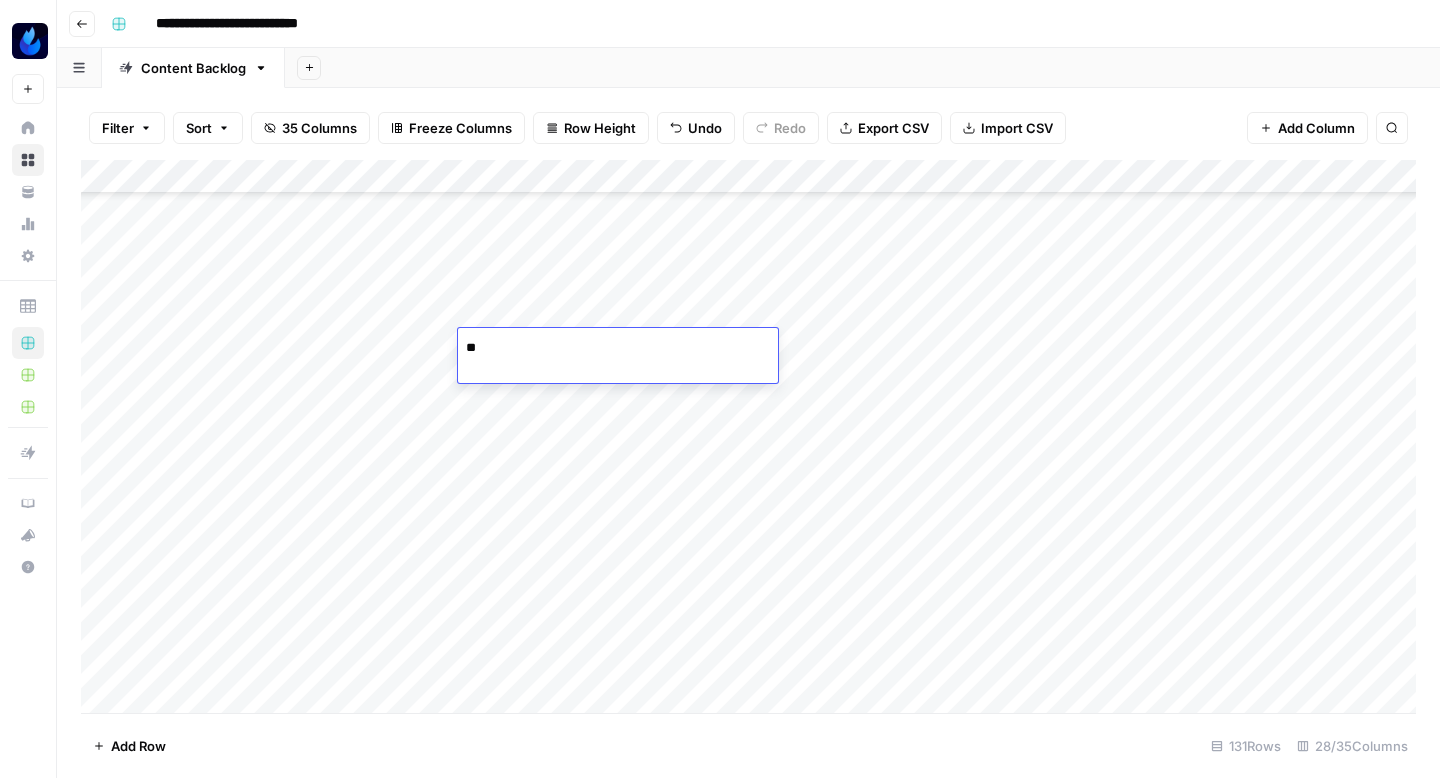 type on "***" 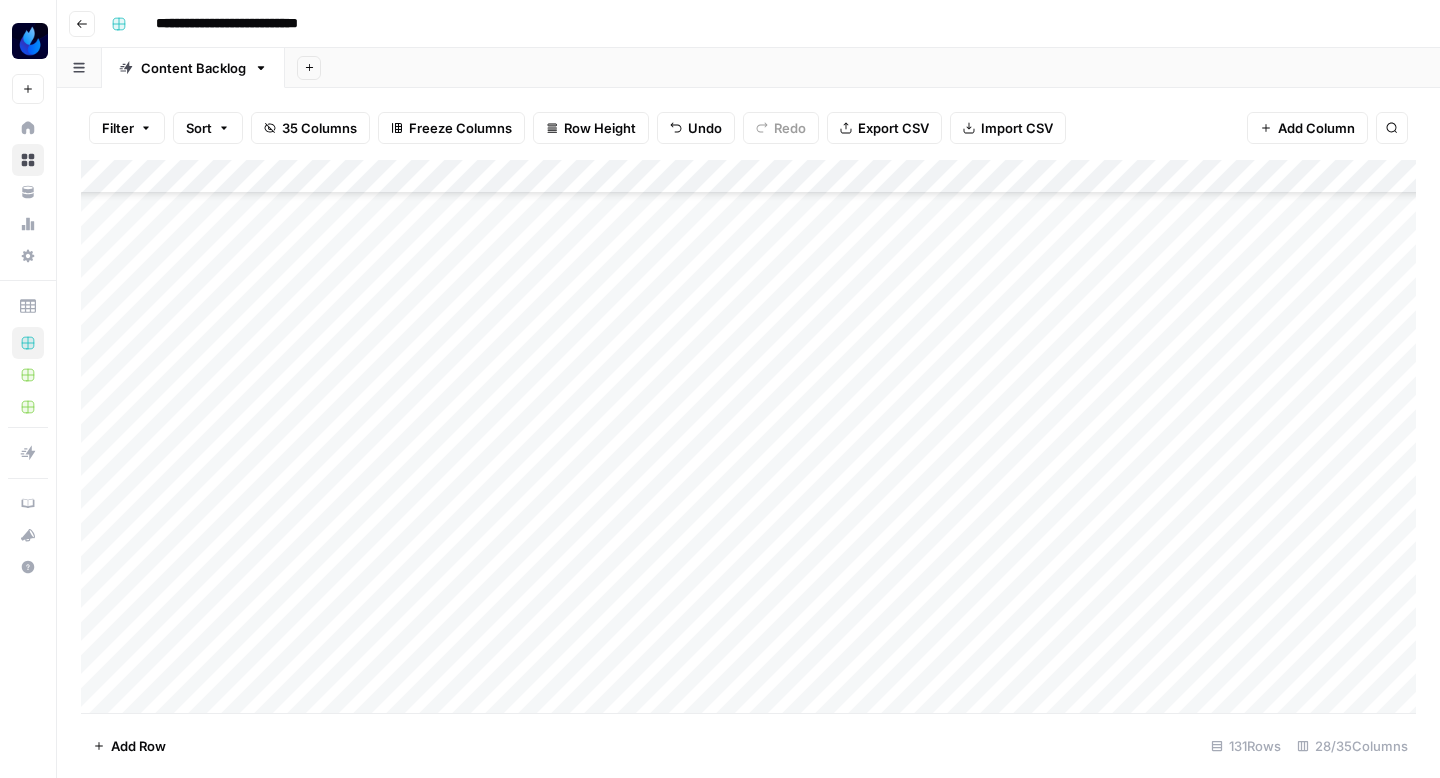 click on "Add Column" at bounding box center [748, 436] 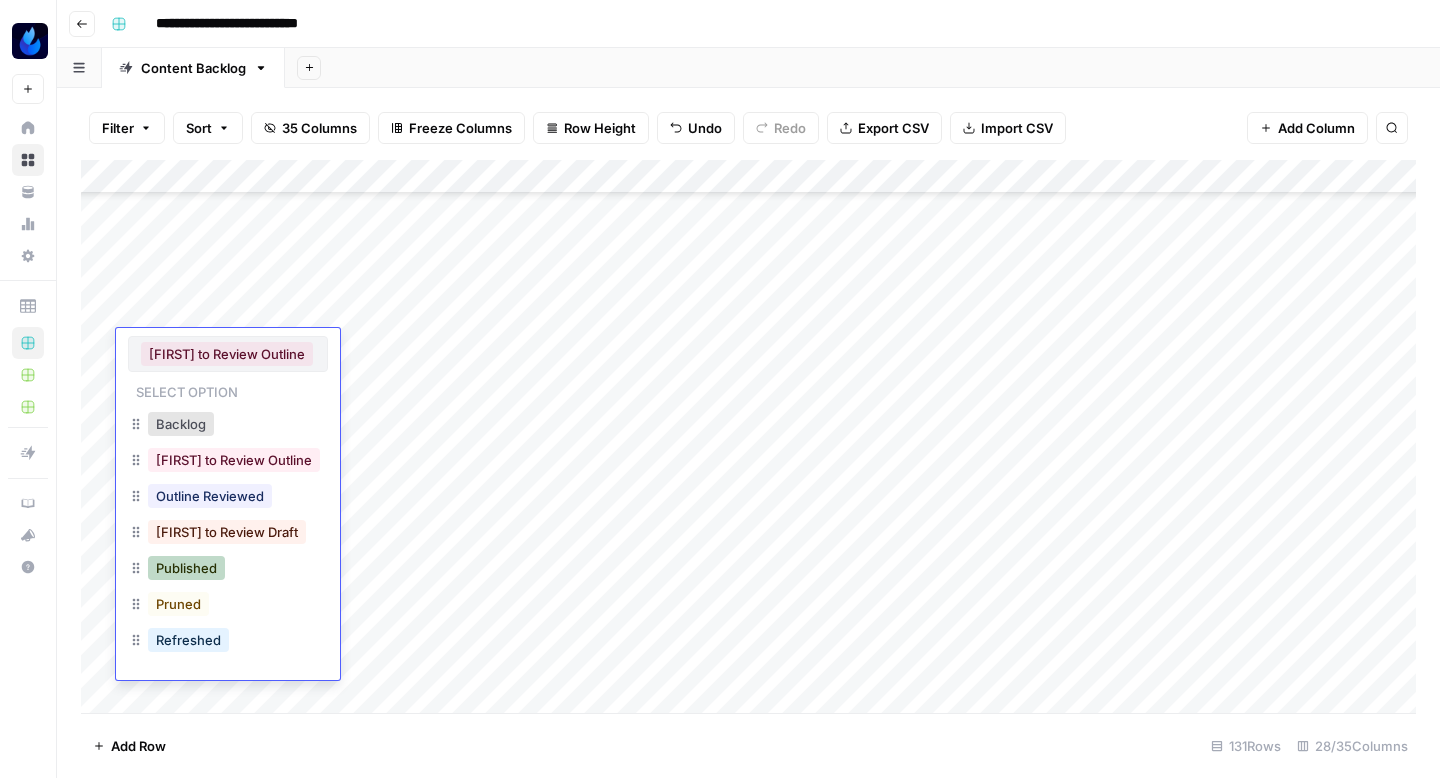 click on "Published" at bounding box center (186, 568) 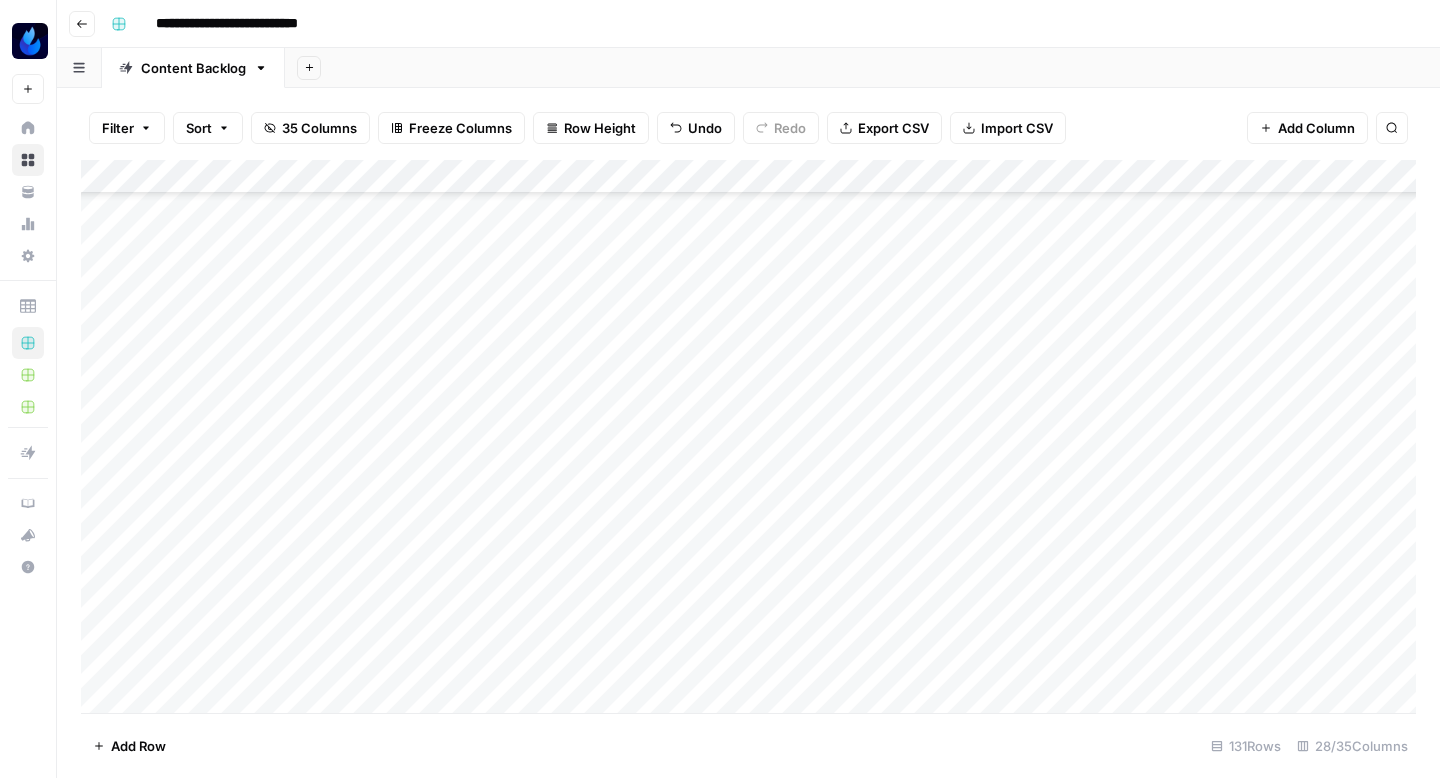 click on "Add Column" at bounding box center (748, 436) 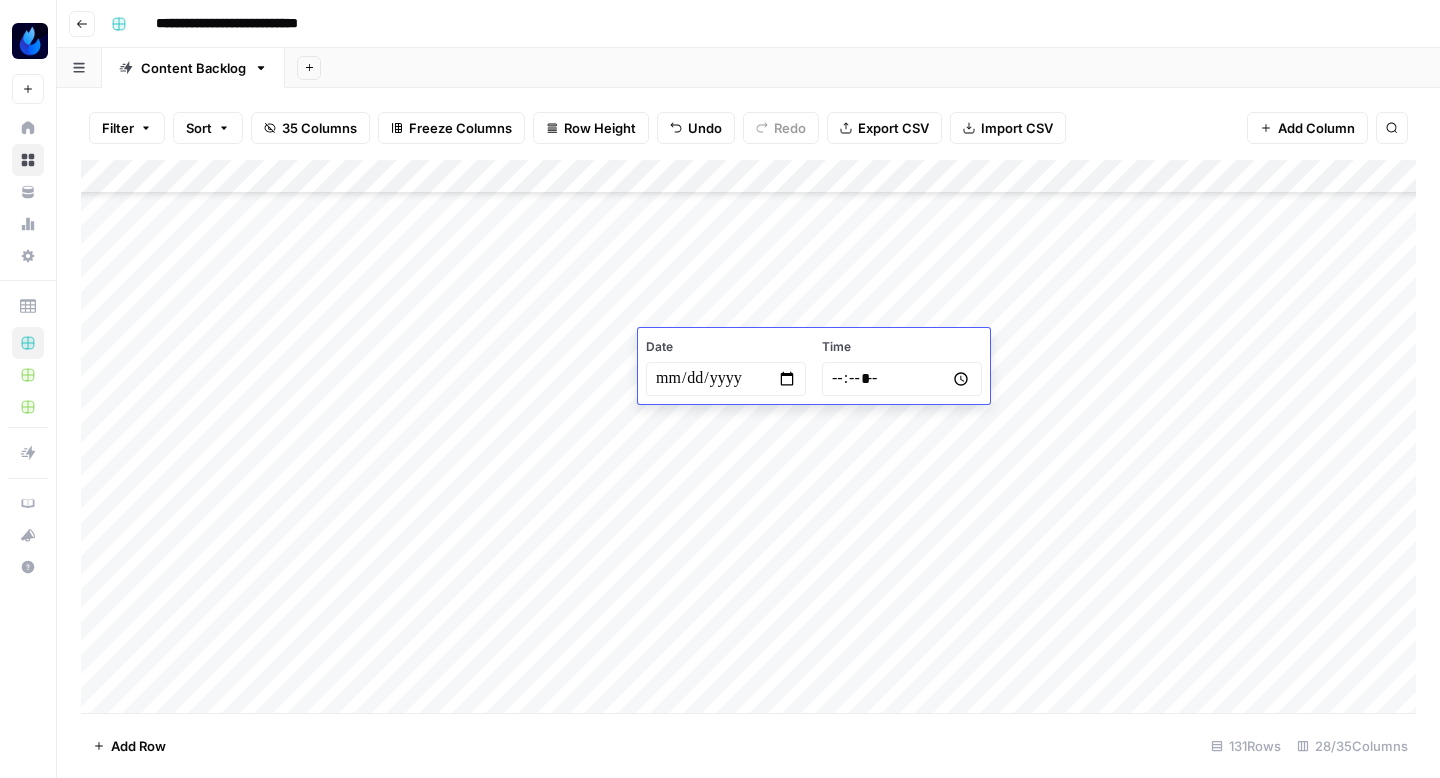 click at bounding box center (726, 379) 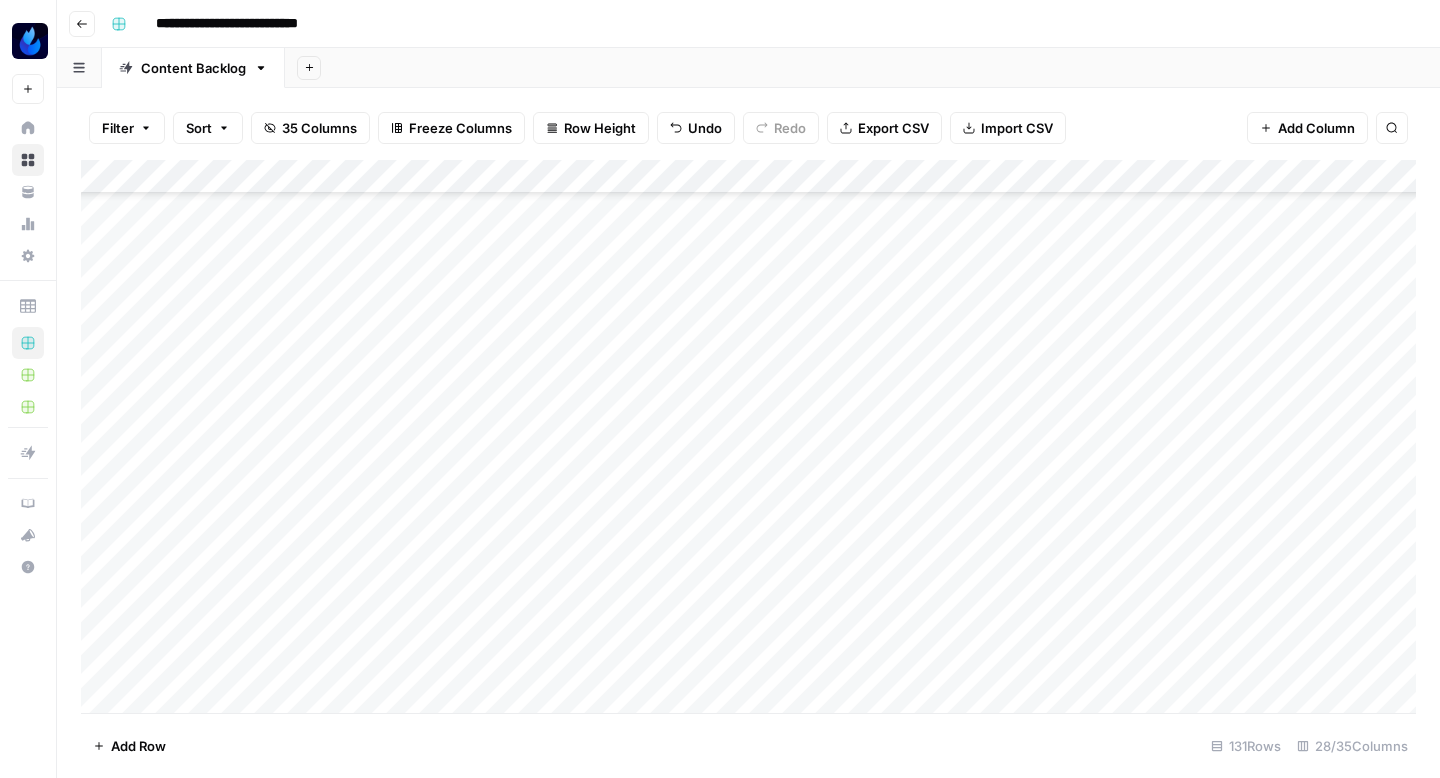 click on "Add Column" at bounding box center (748, 436) 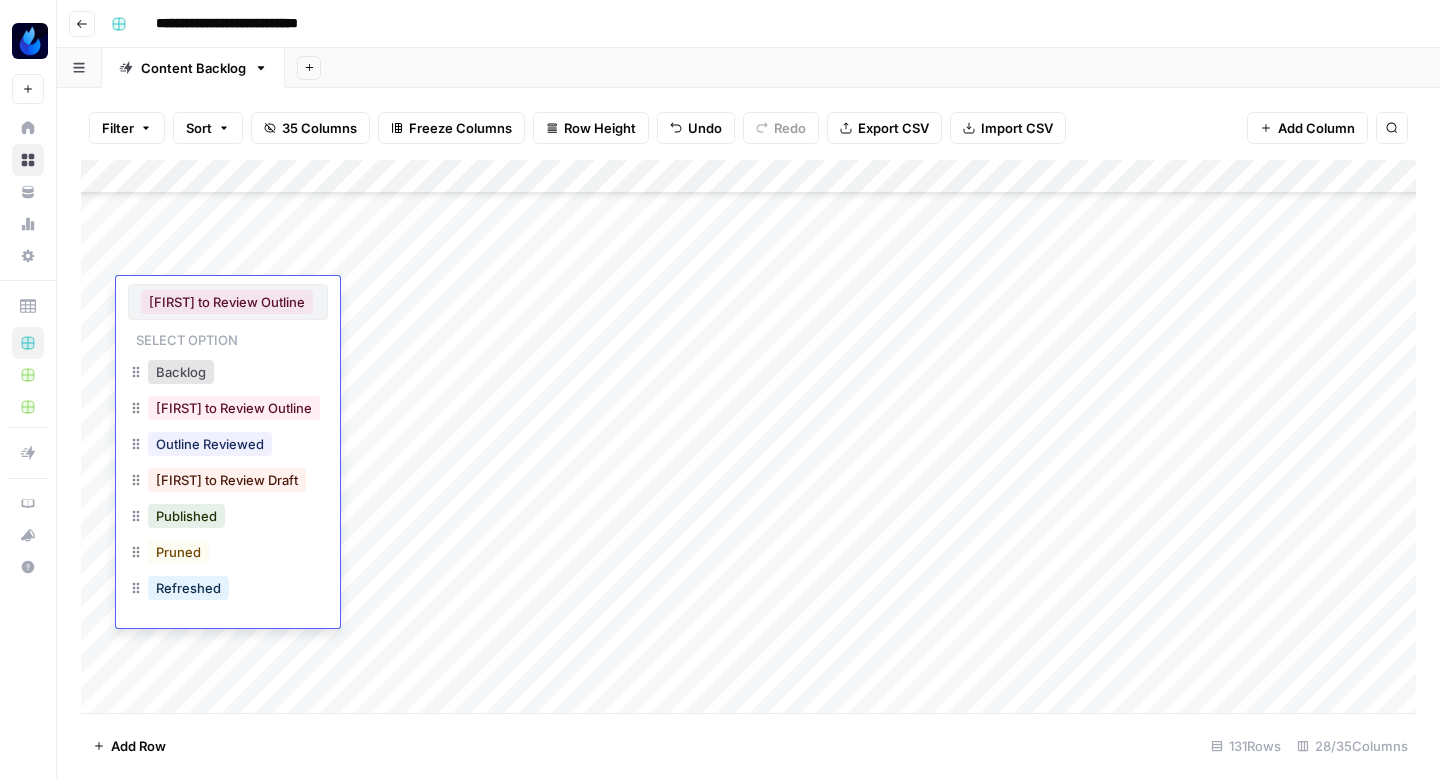 click on "[FIRST] to Review Outline" at bounding box center [227, 302] 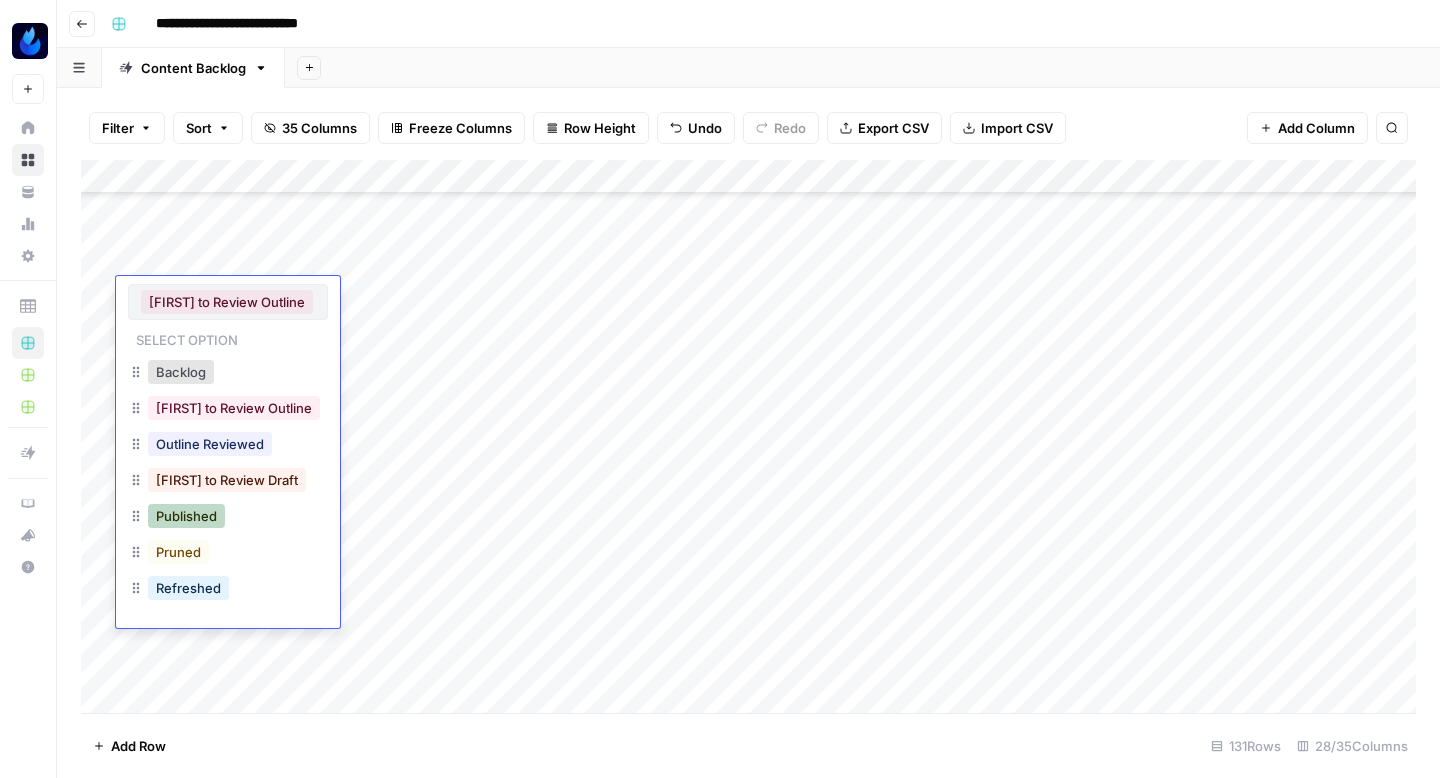 click on "Published" at bounding box center (186, 516) 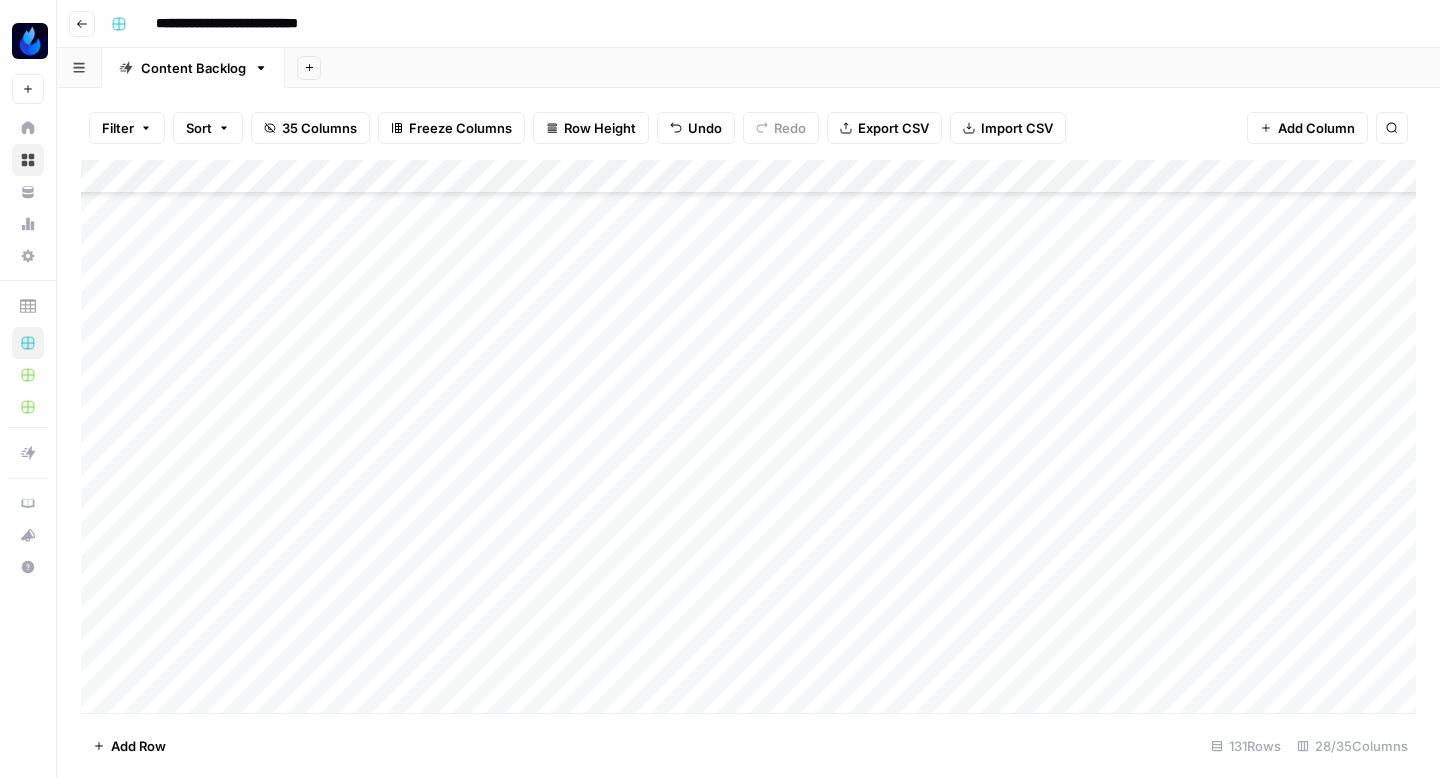 click on "Add Column" at bounding box center [748, 436] 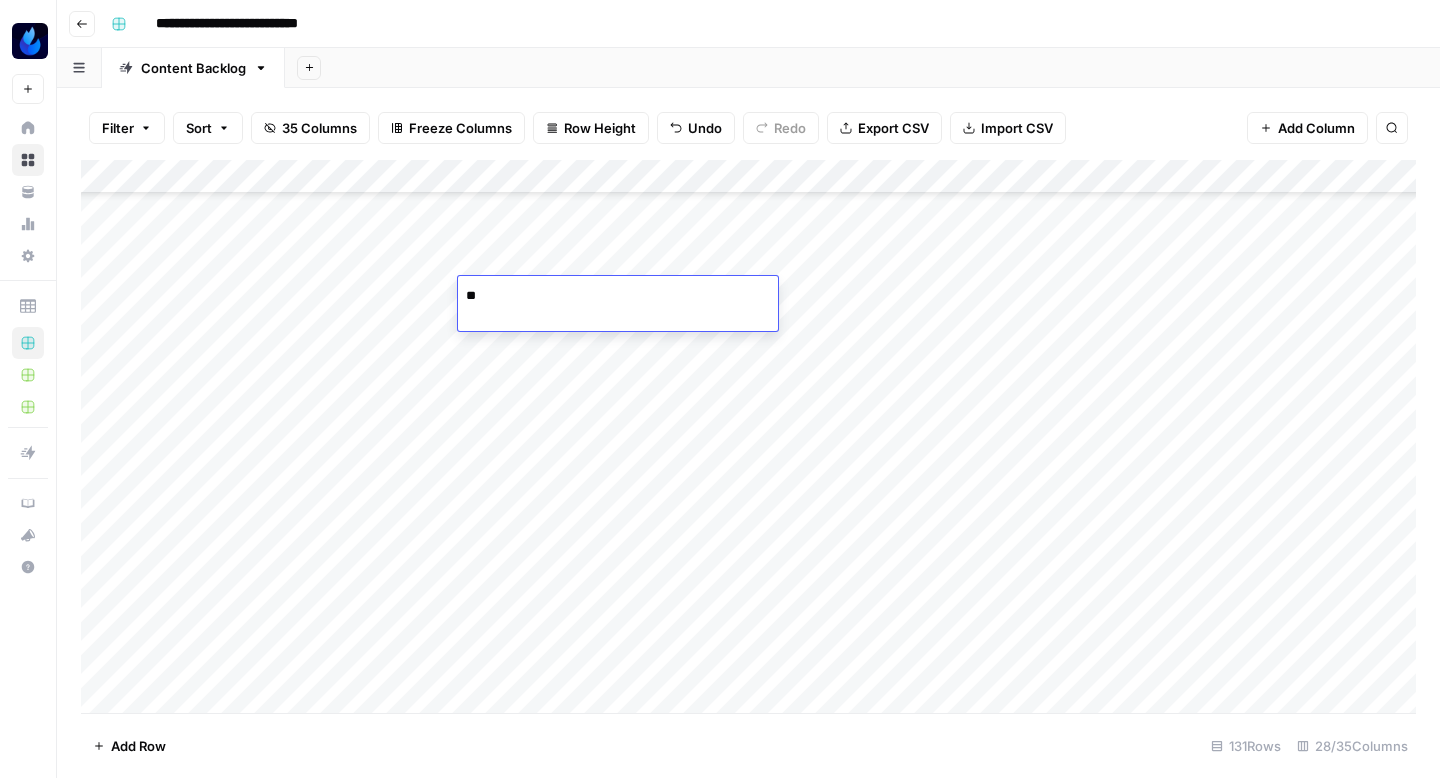 type on "***" 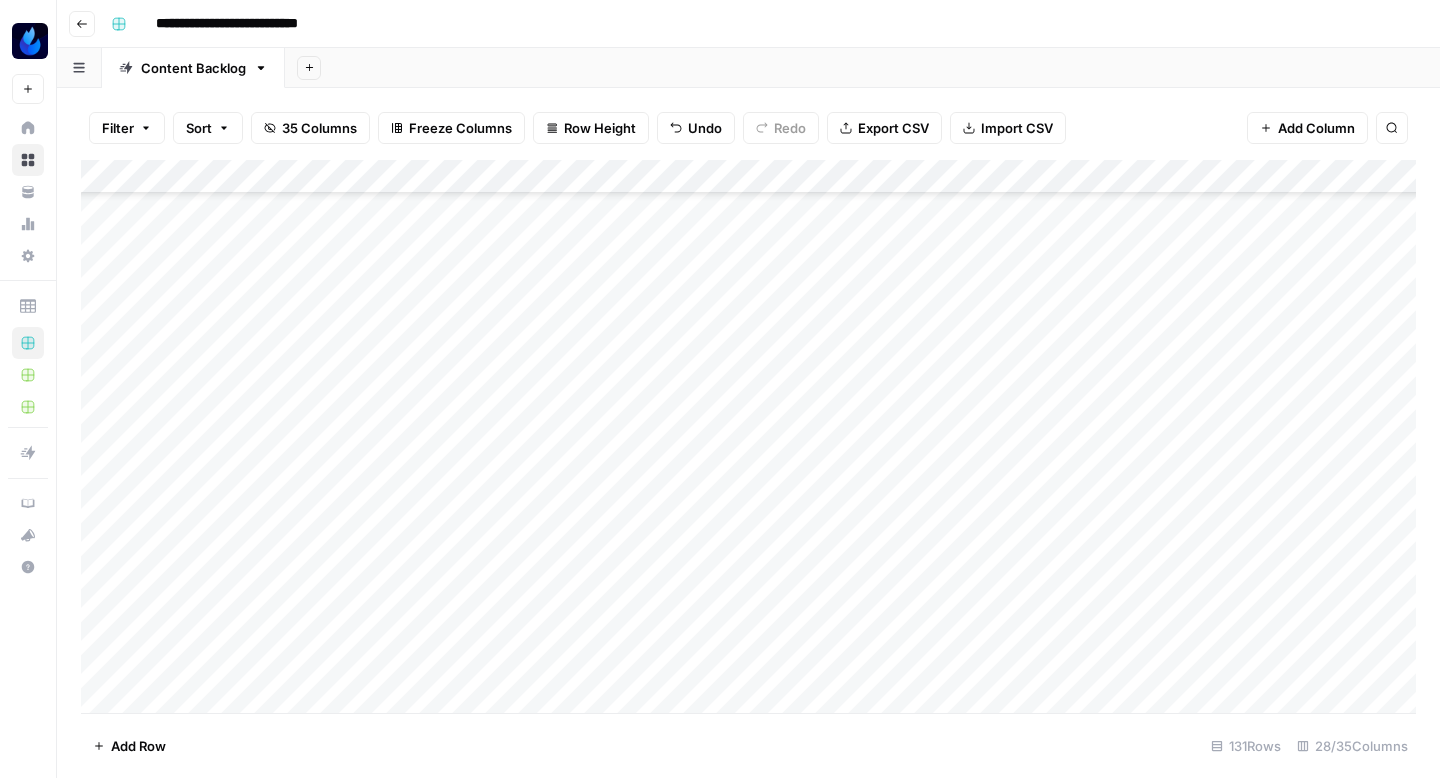 click on "Add Column" at bounding box center (748, 436) 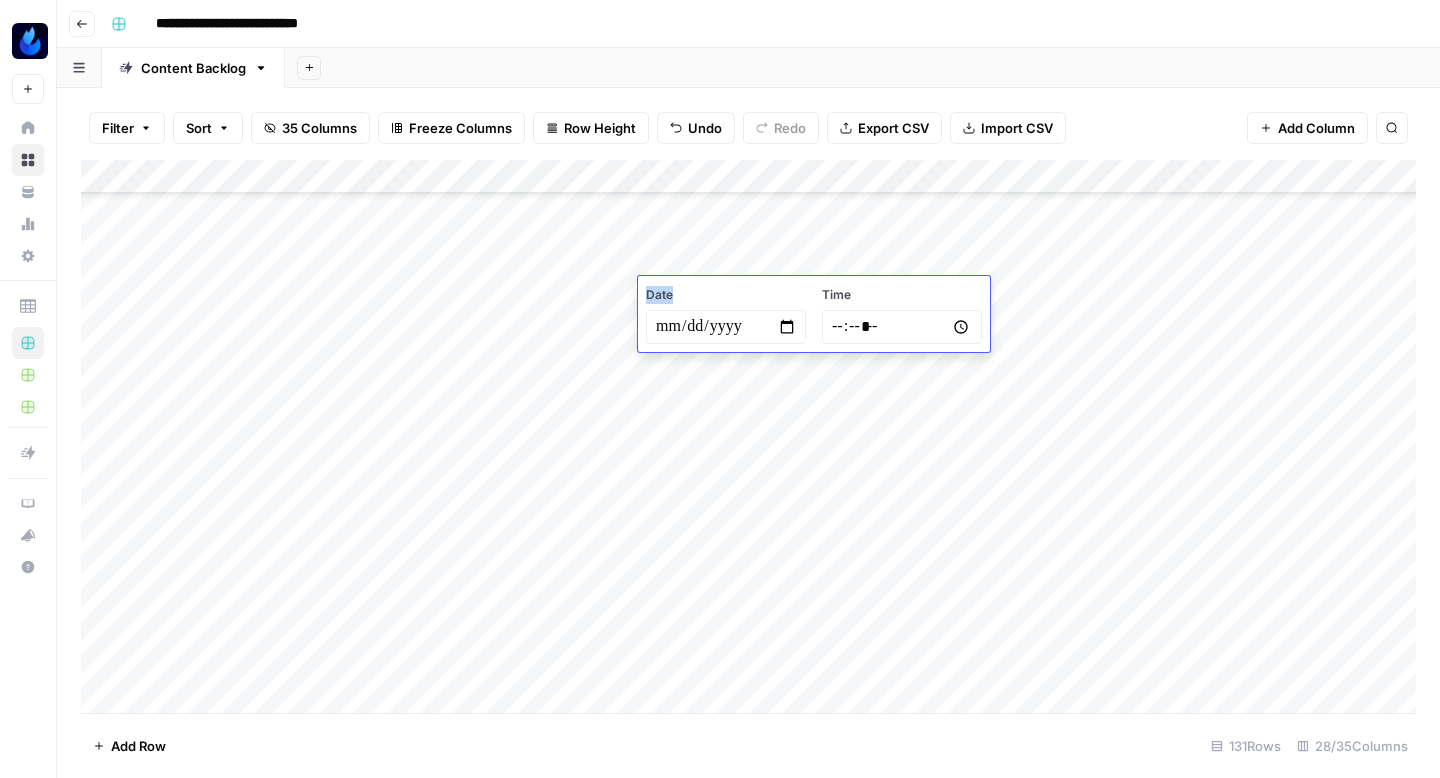 click on "Date" at bounding box center [726, 295] 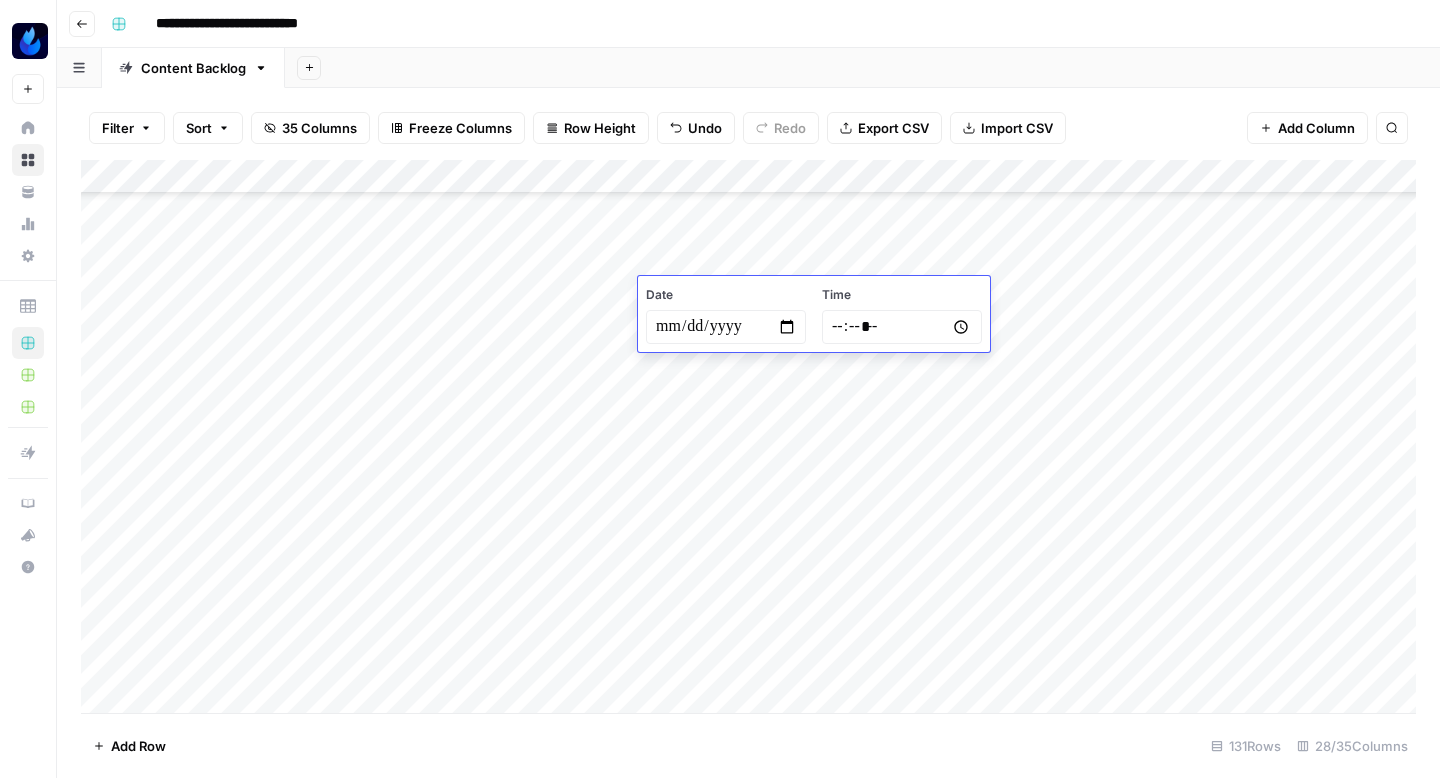 click at bounding box center (726, 327) 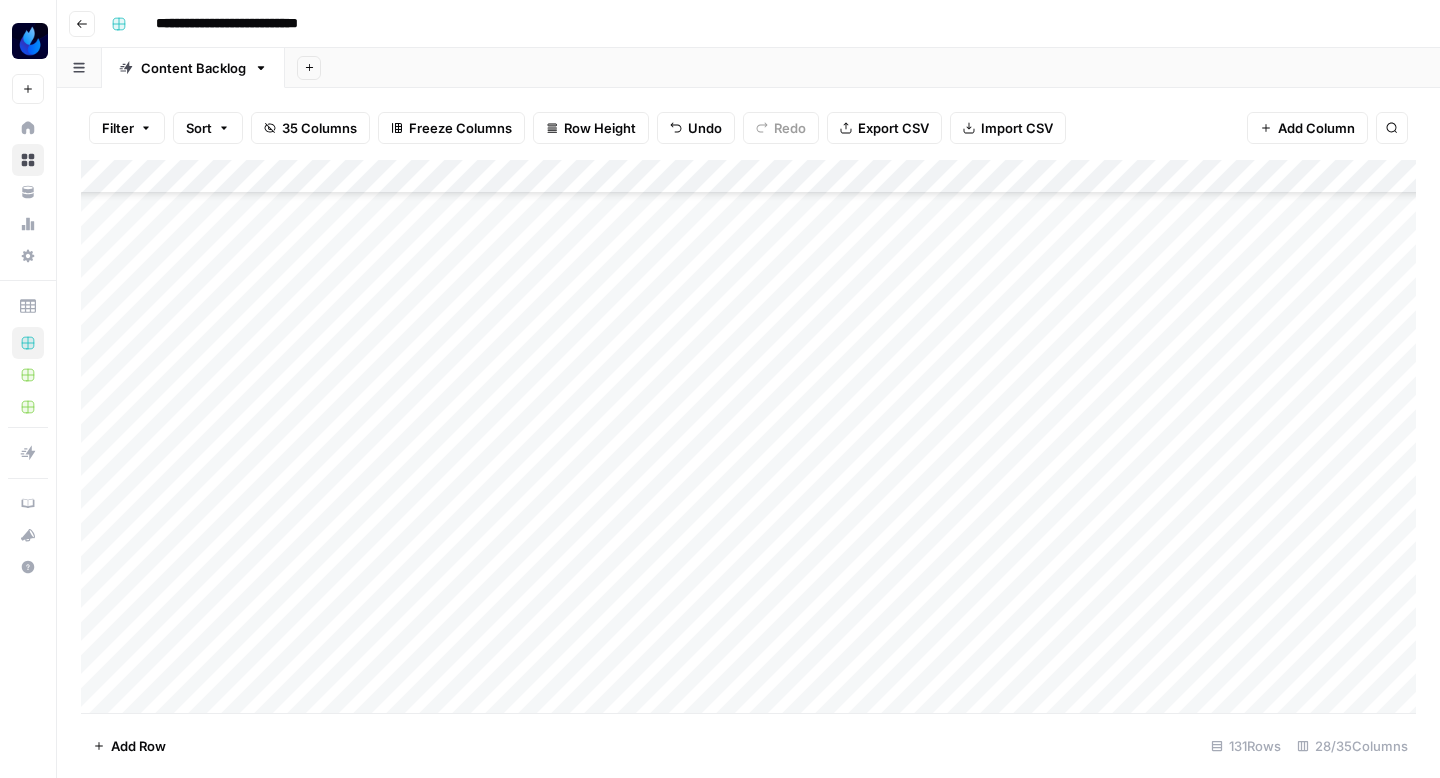 click on "Add Column" at bounding box center (748, 436) 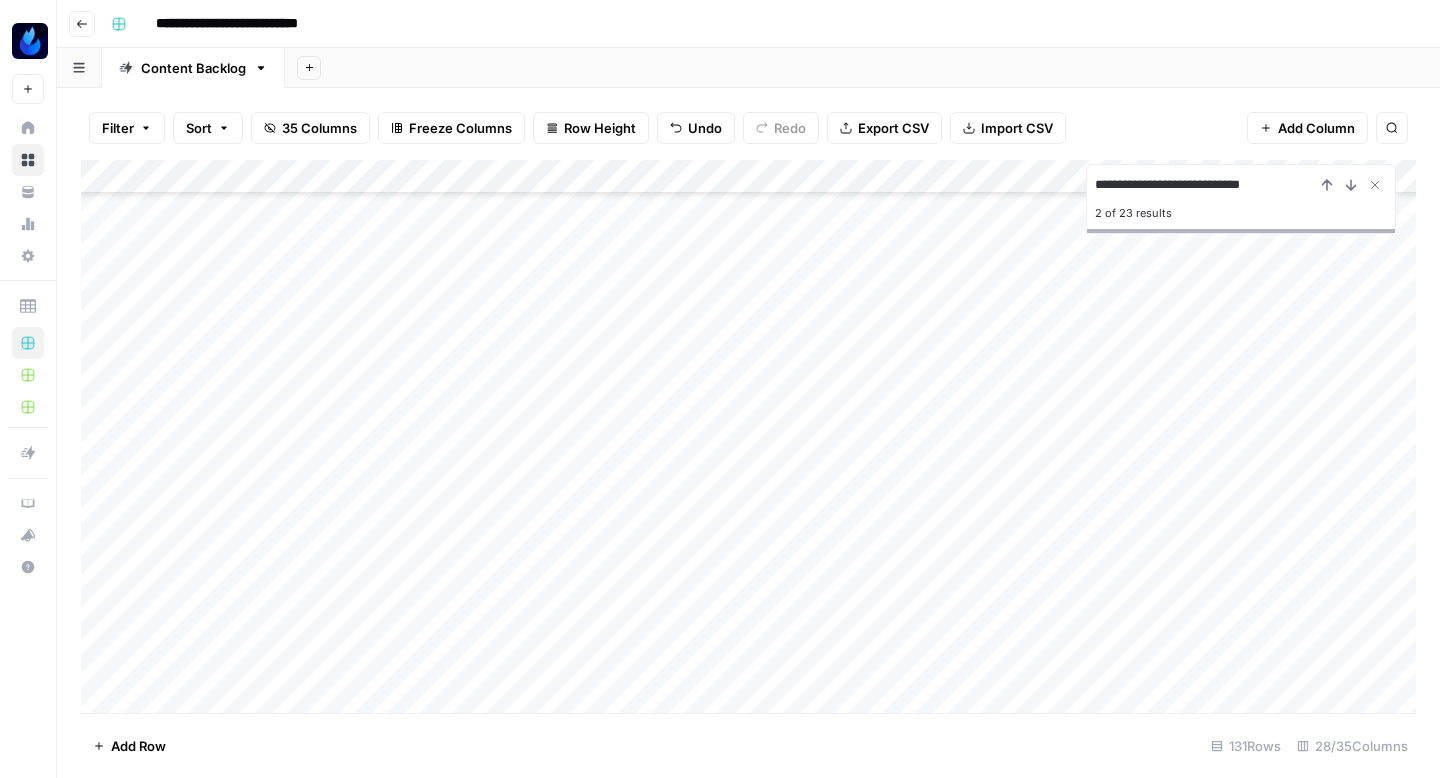 scroll, scrollTop: 1924, scrollLeft: 0, axis: vertical 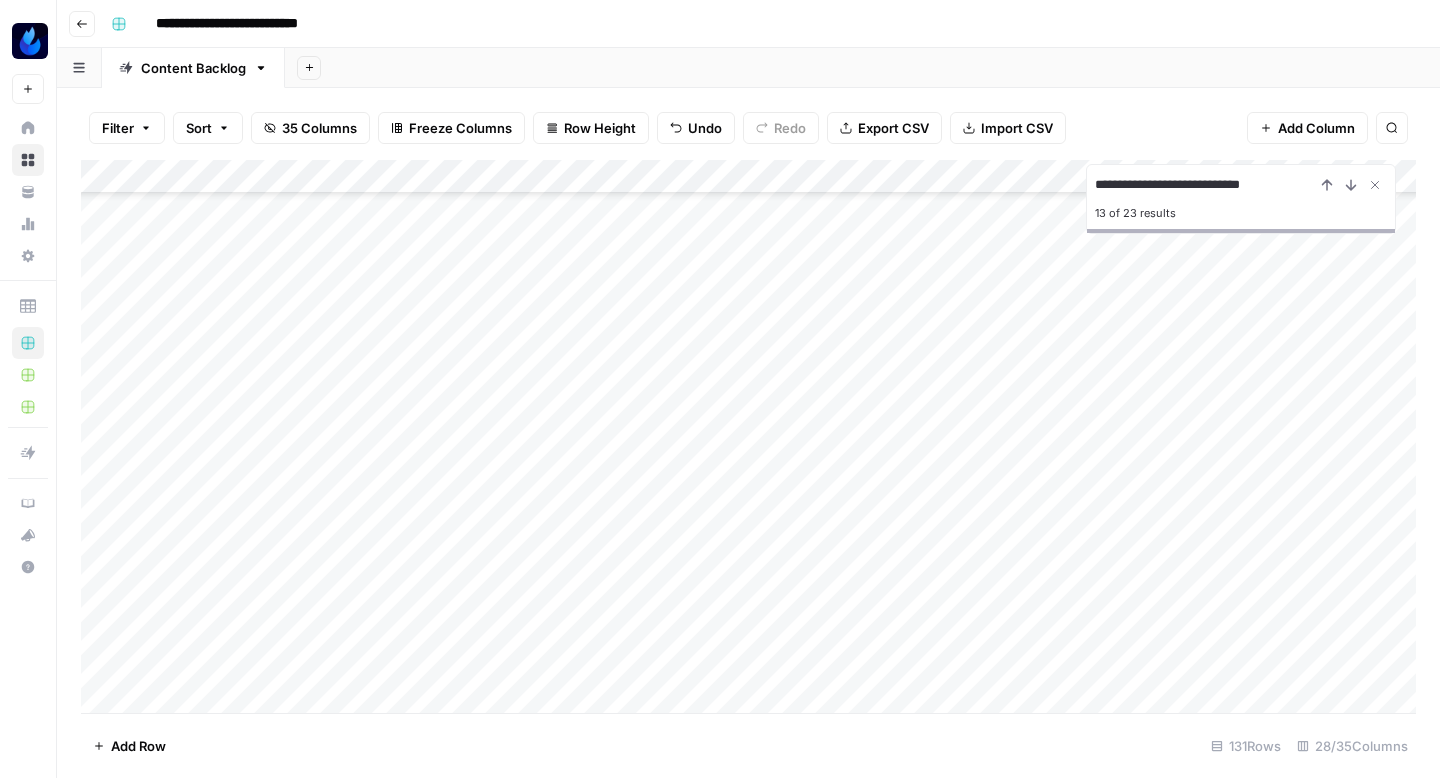 click on "Add Column" at bounding box center (748, 436) 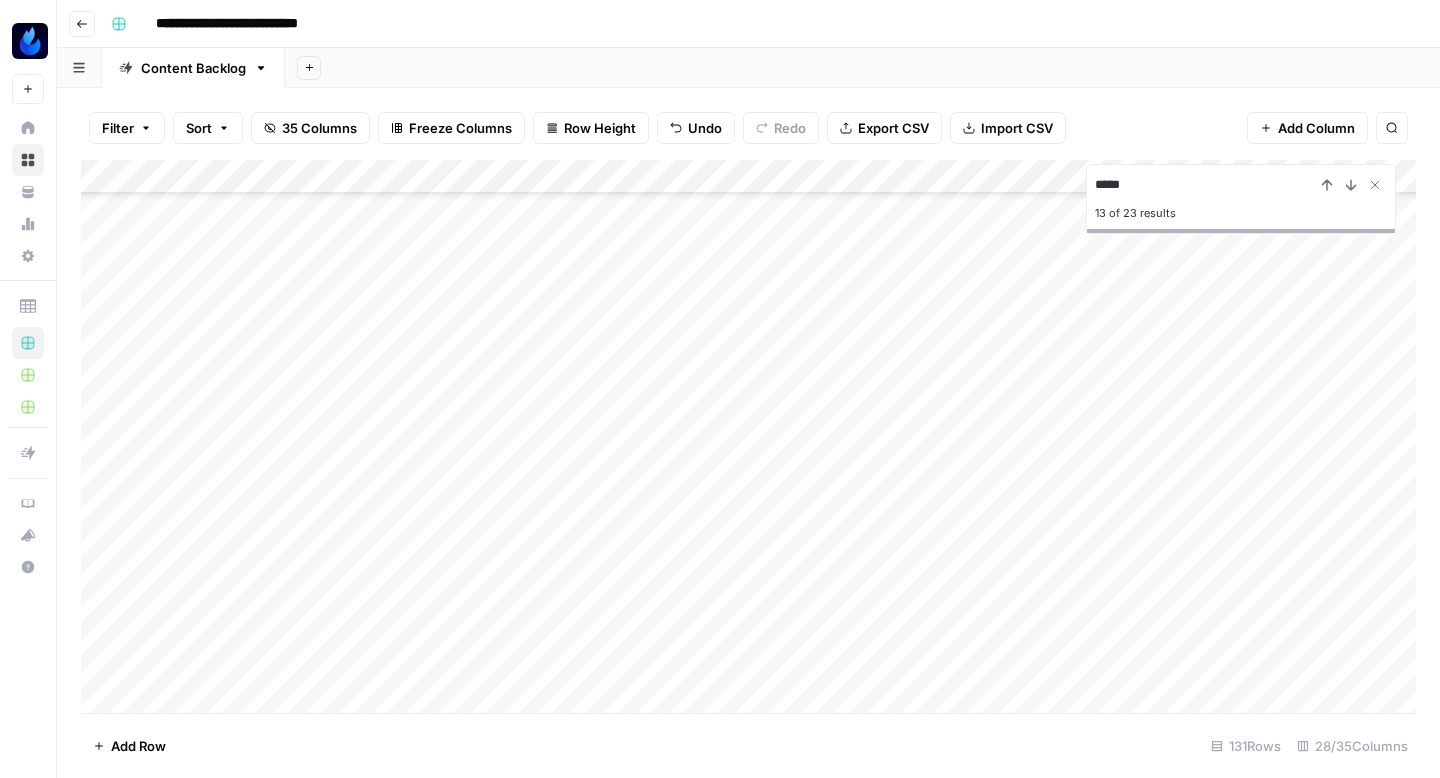 type on "*****" 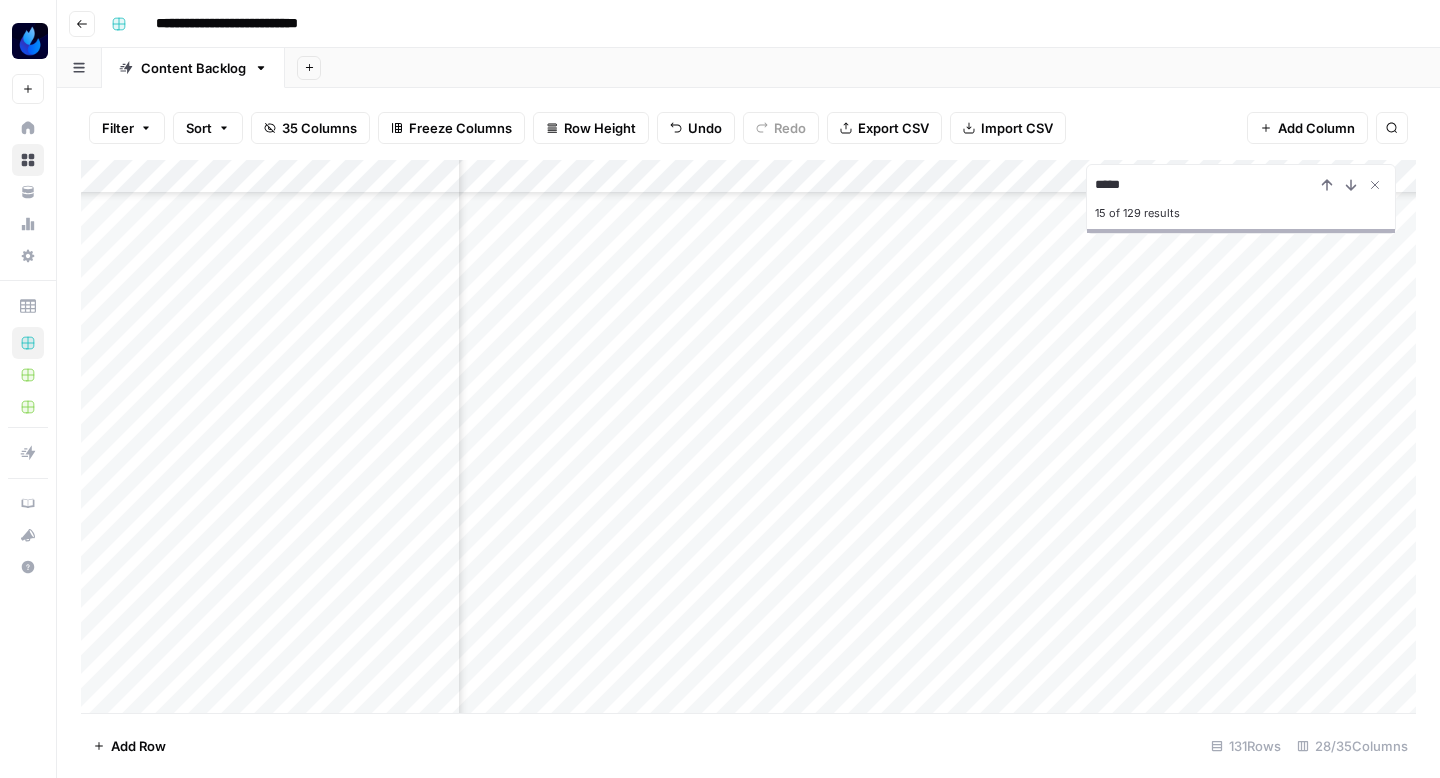 scroll, scrollTop: 3432, scrollLeft: 1052, axis: both 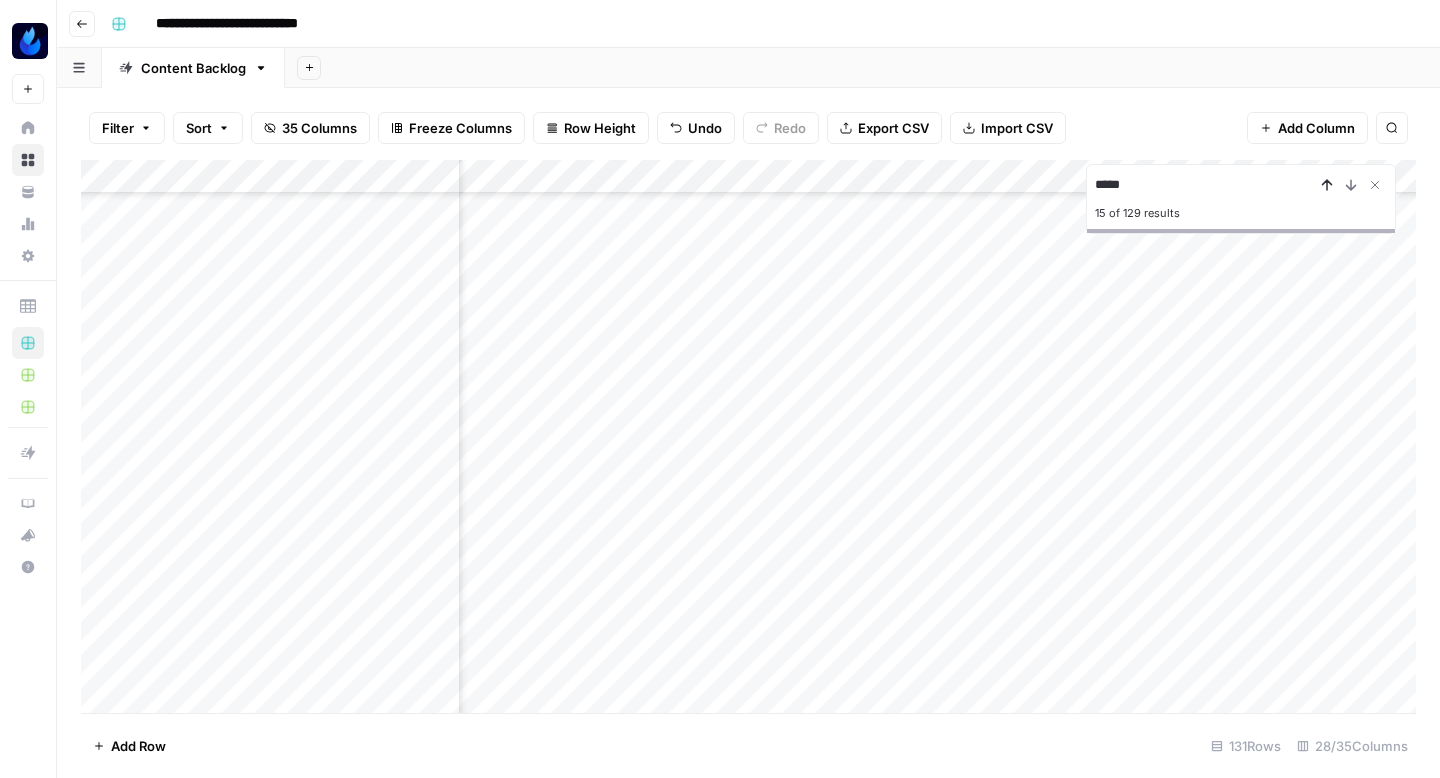 click 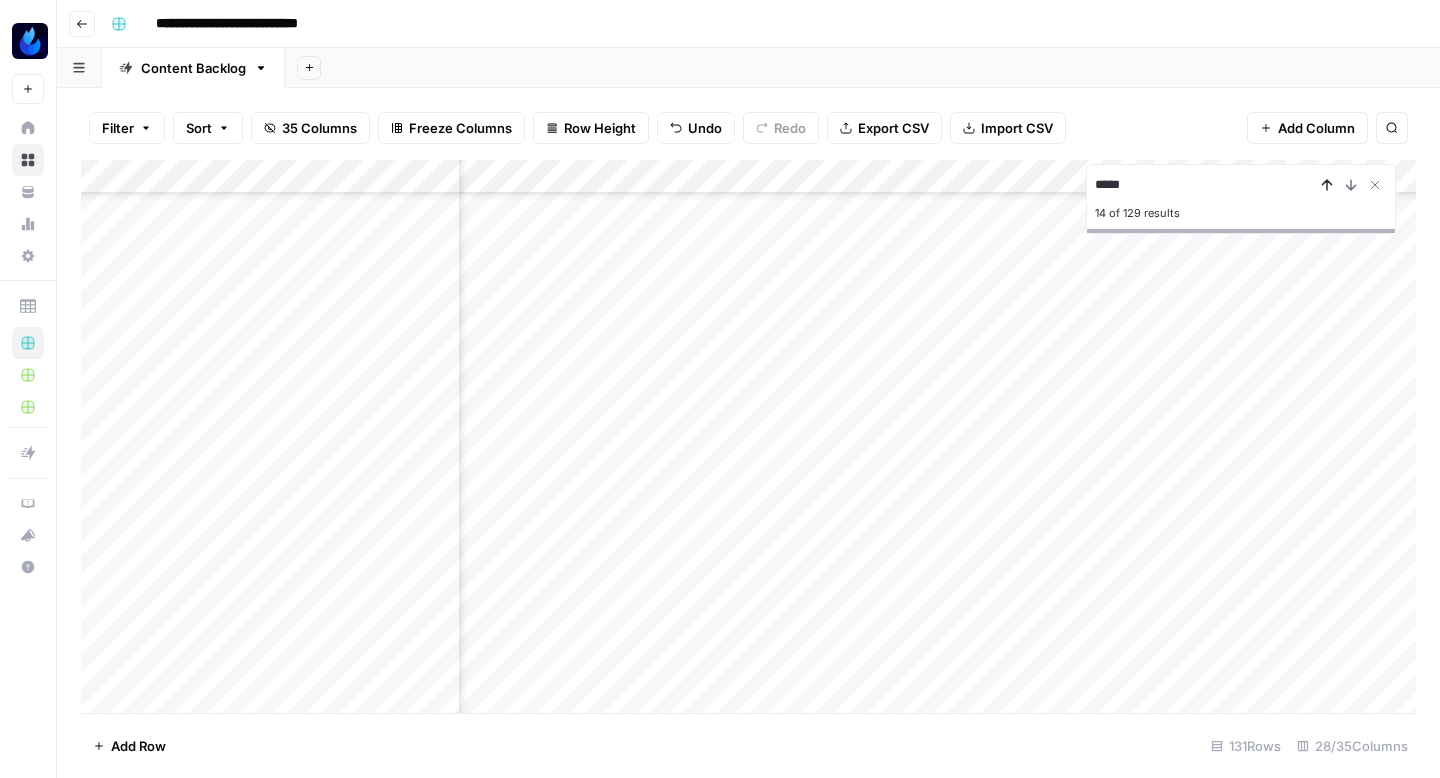 scroll, scrollTop: 2704, scrollLeft: 2269, axis: both 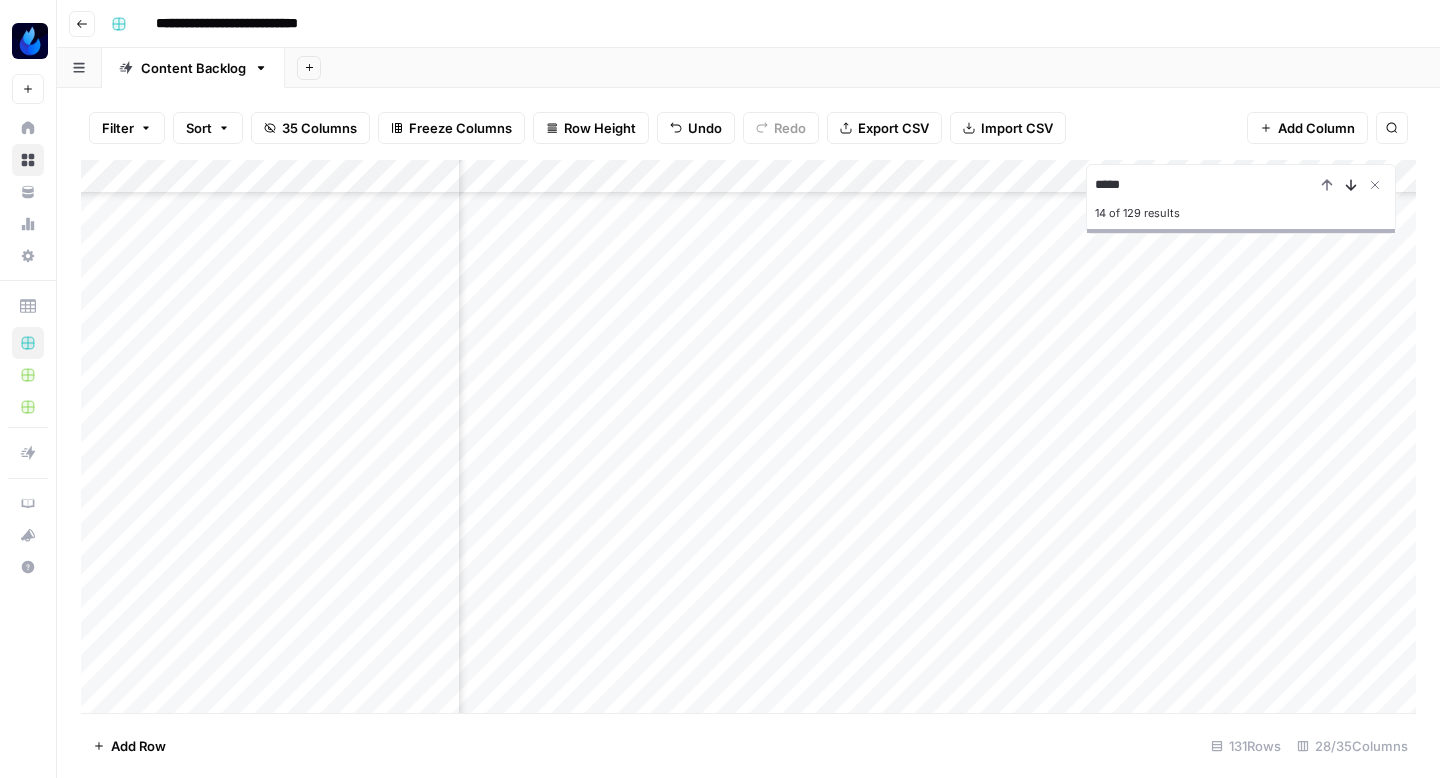 click 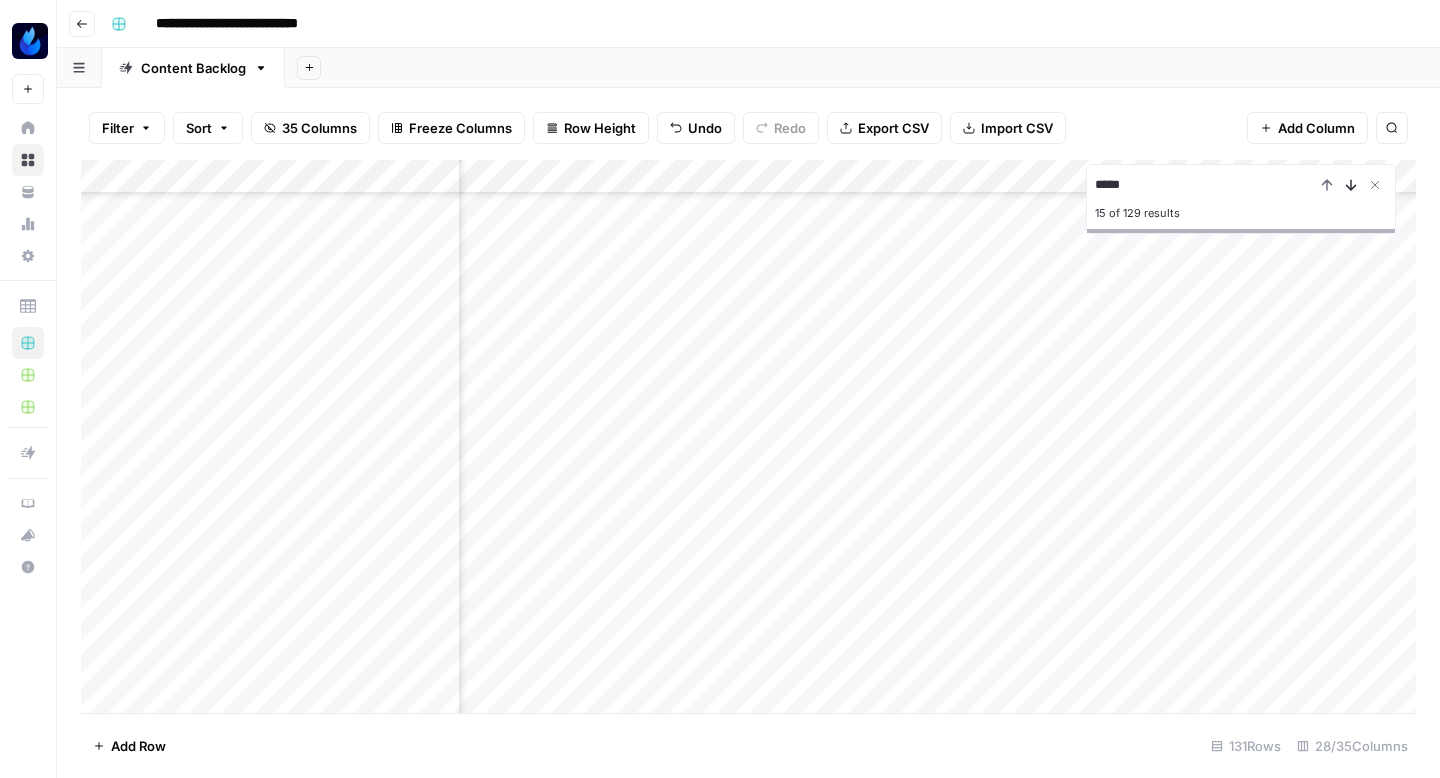 click 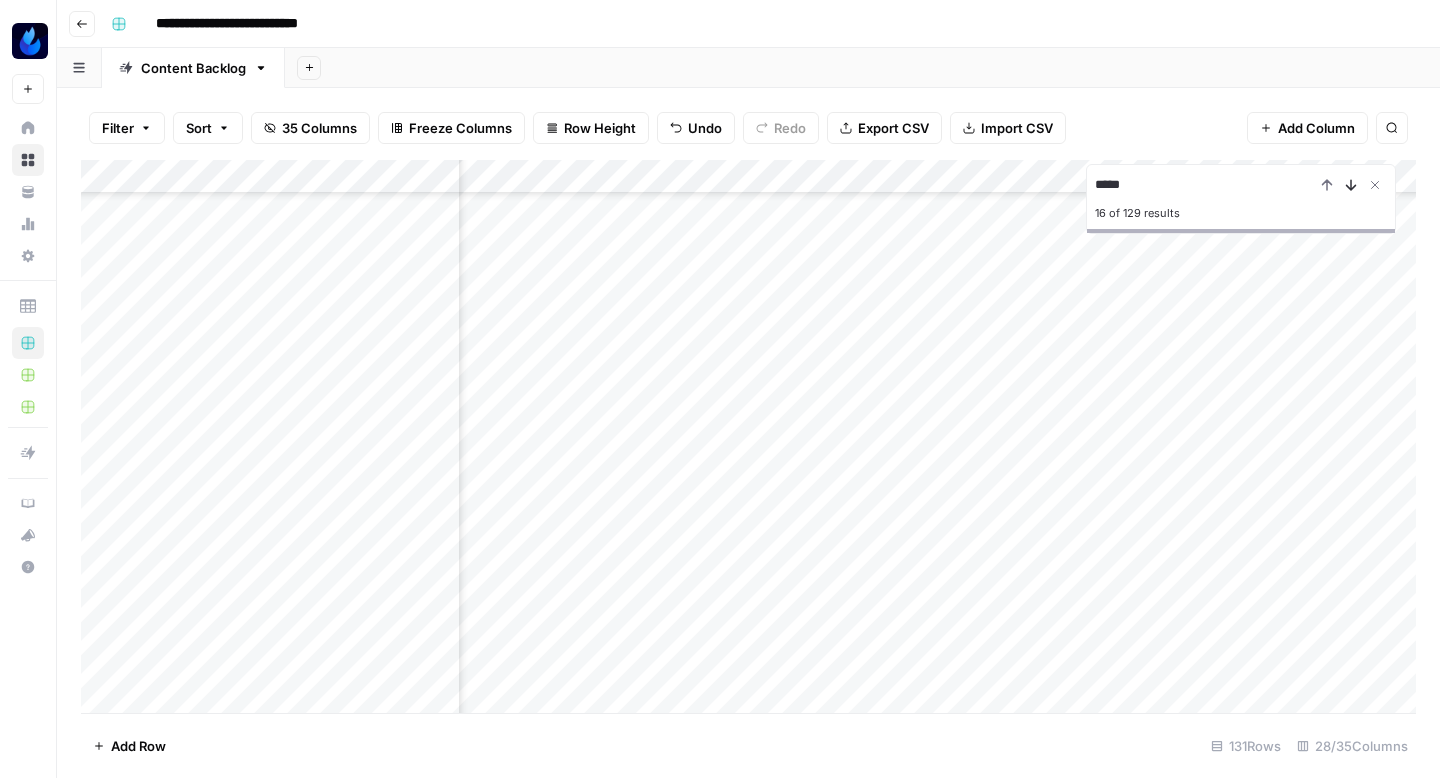 click 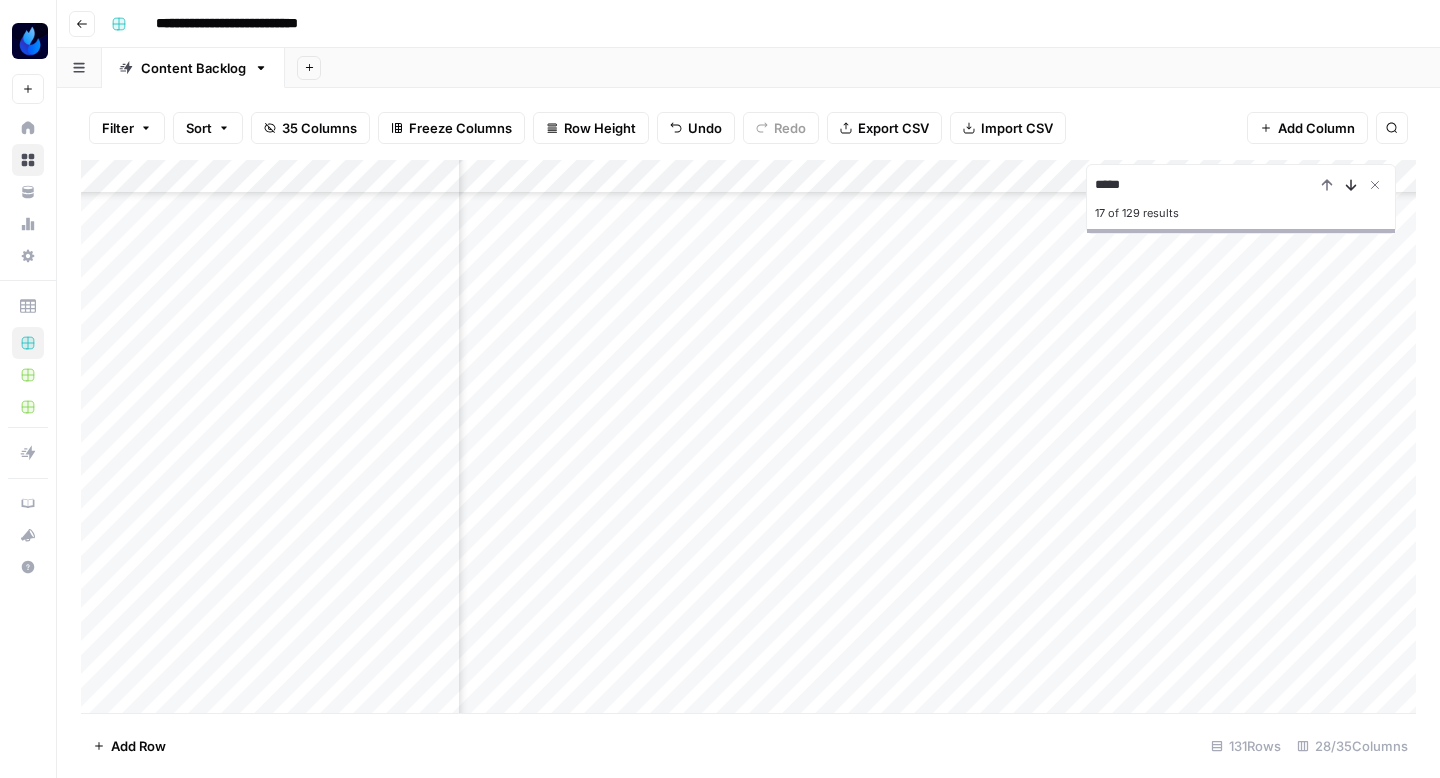 click 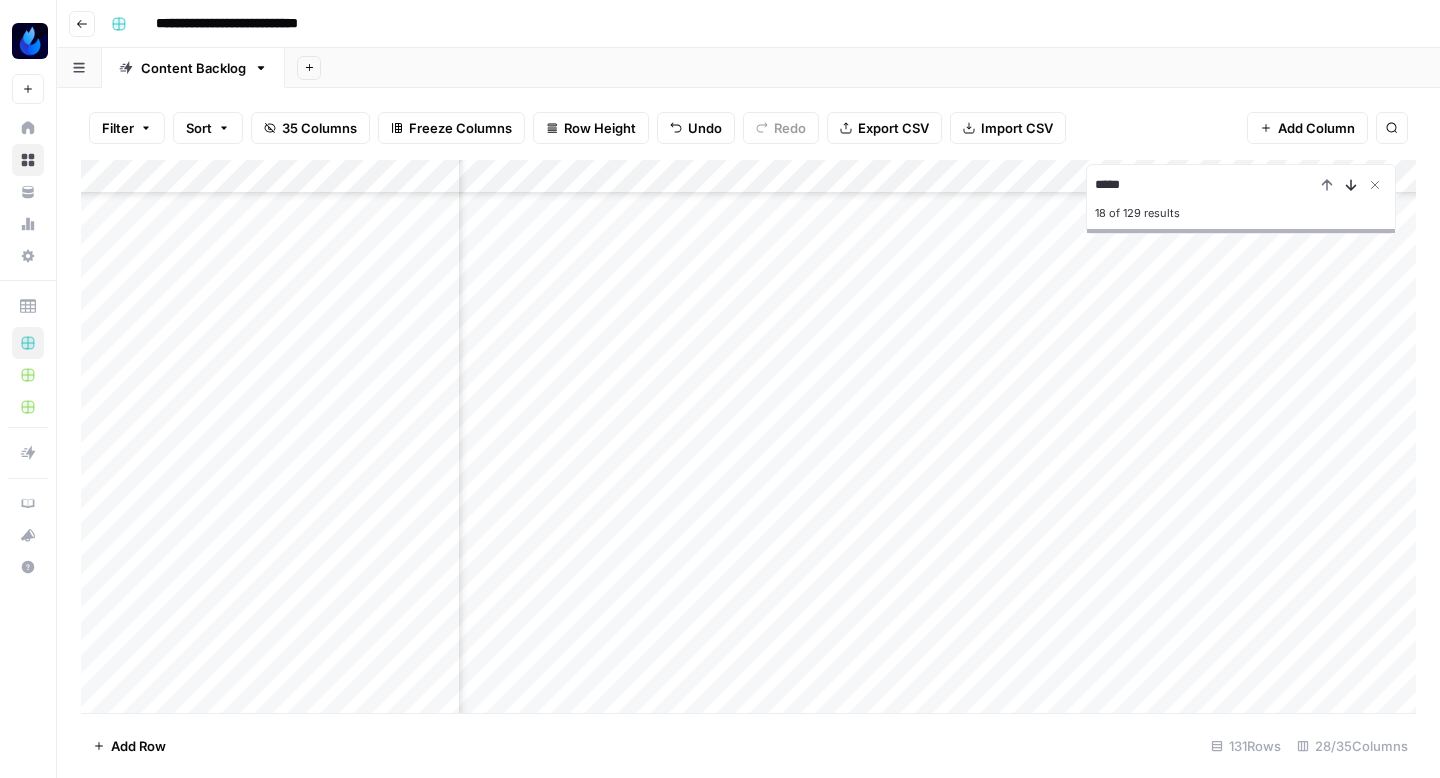 click 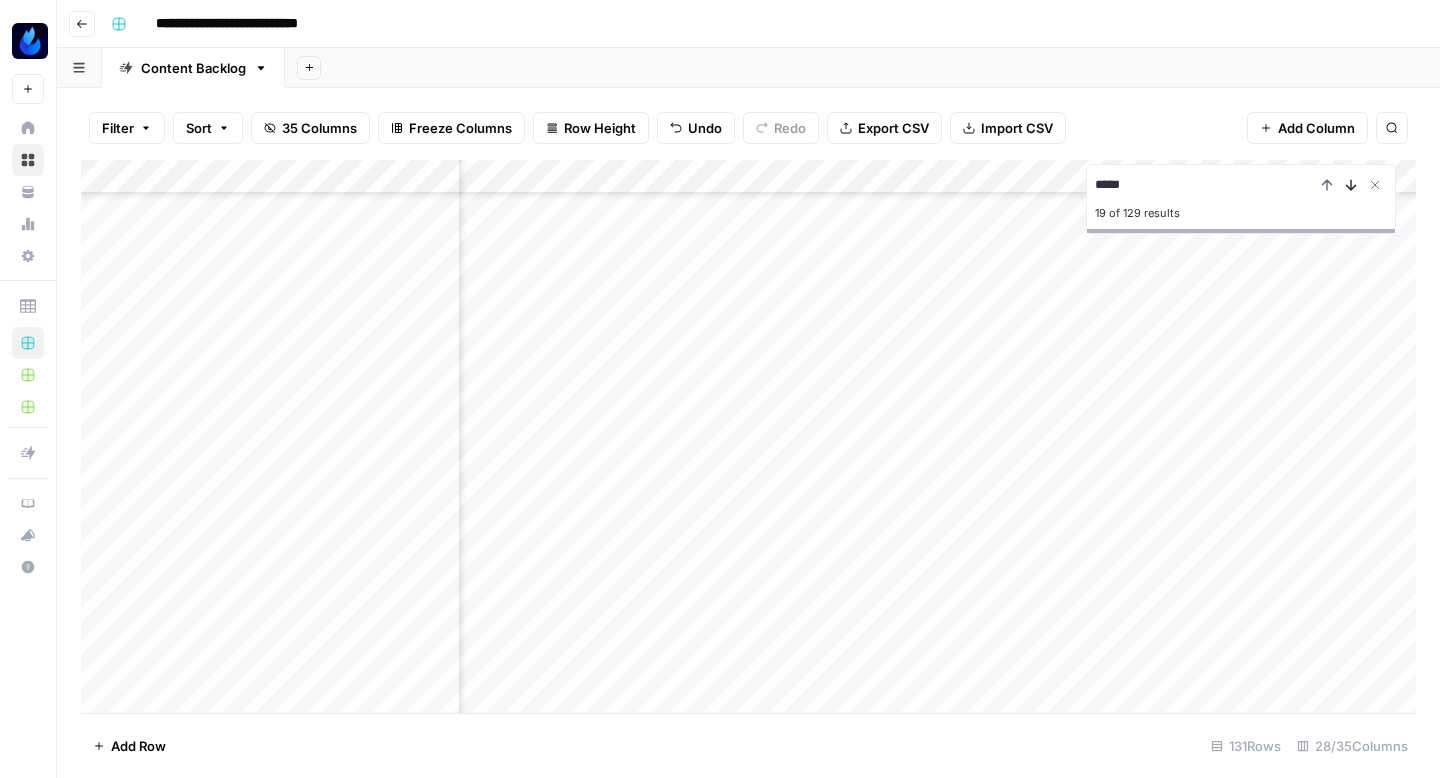 click 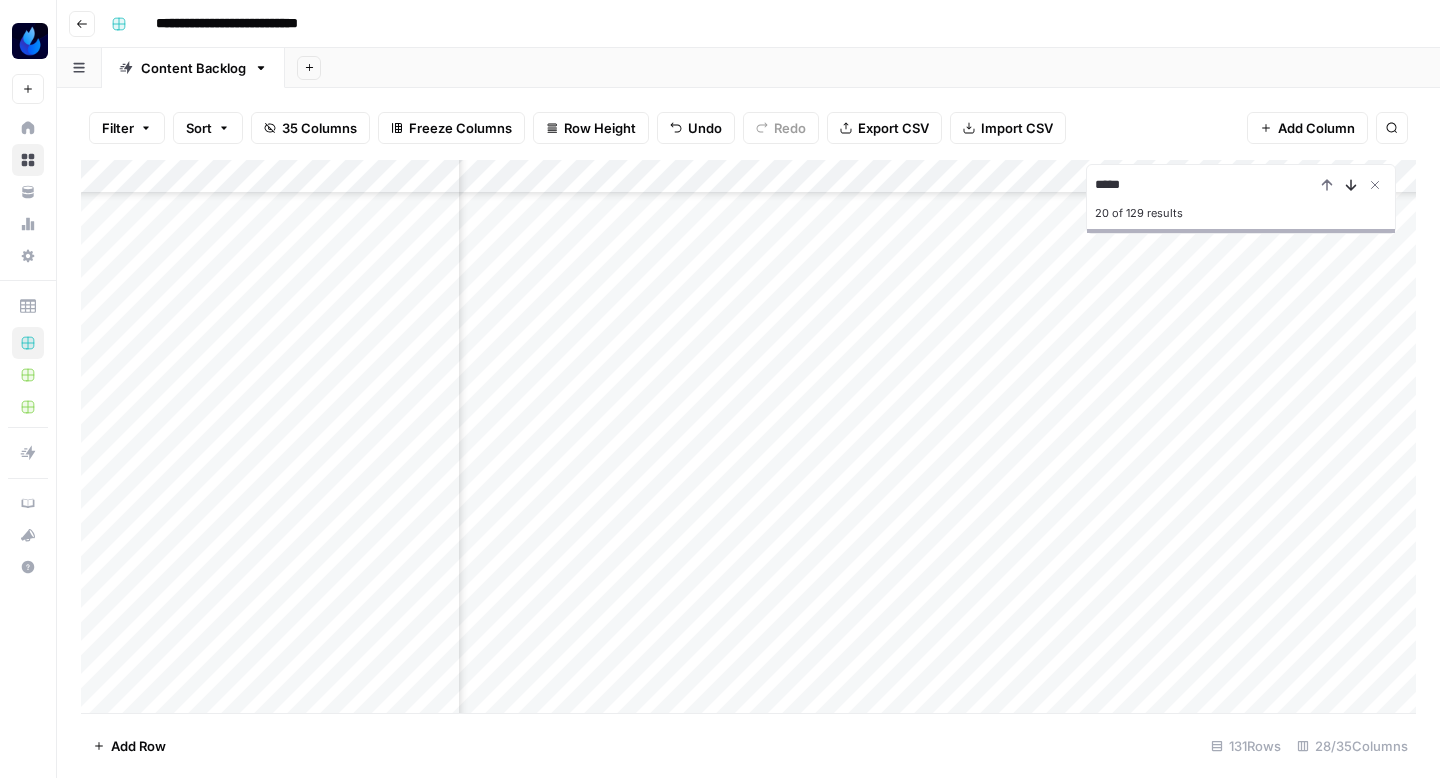 click 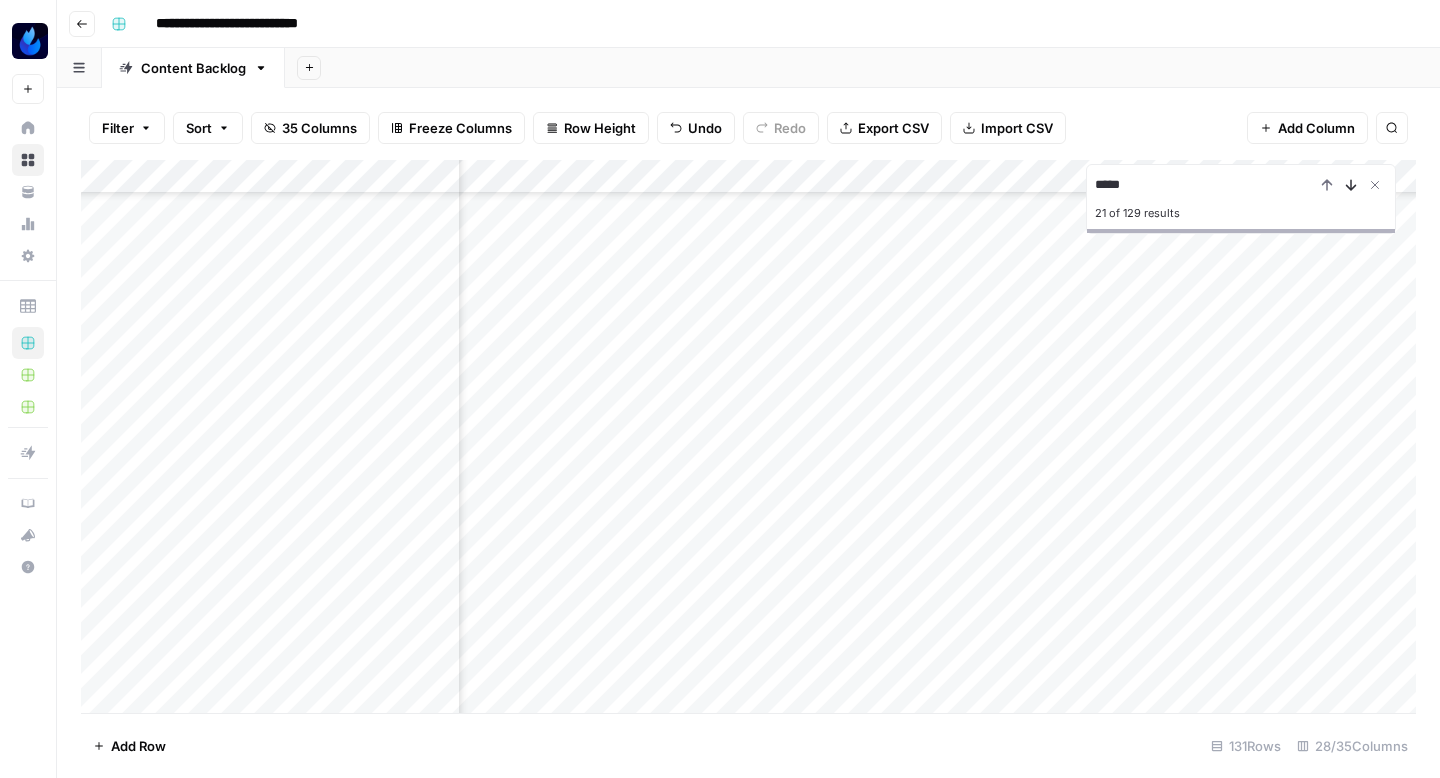 click 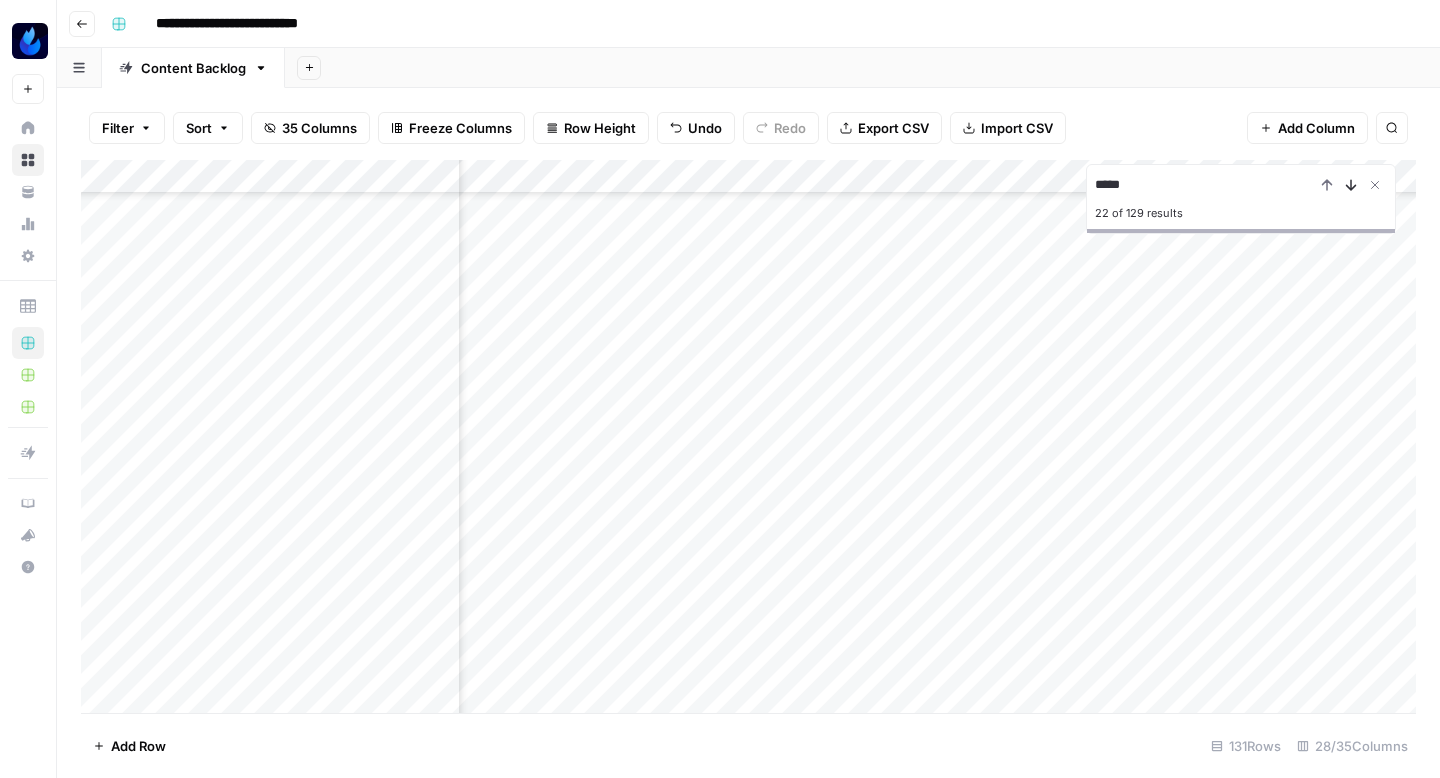 scroll, scrollTop: 3224, scrollLeft: 1176, axis: both 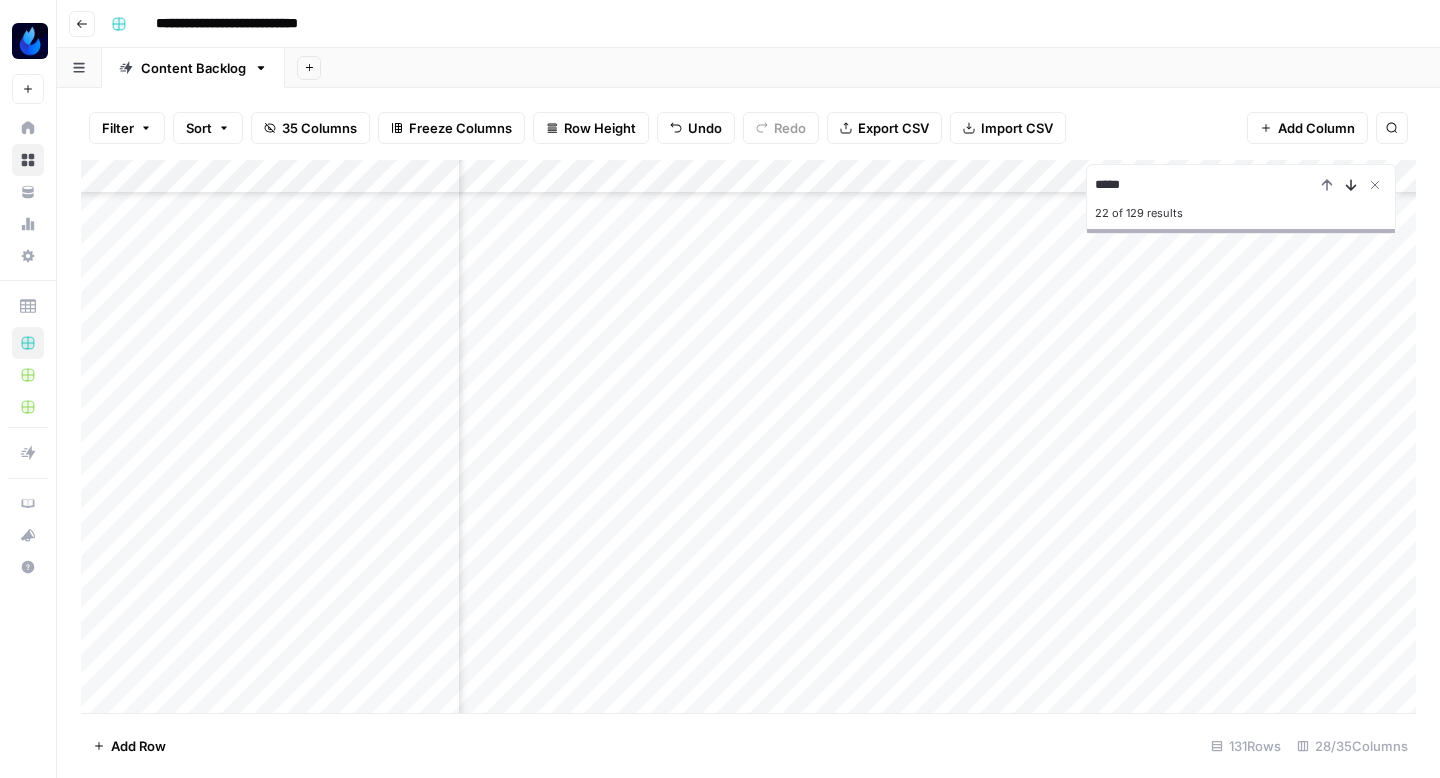 click 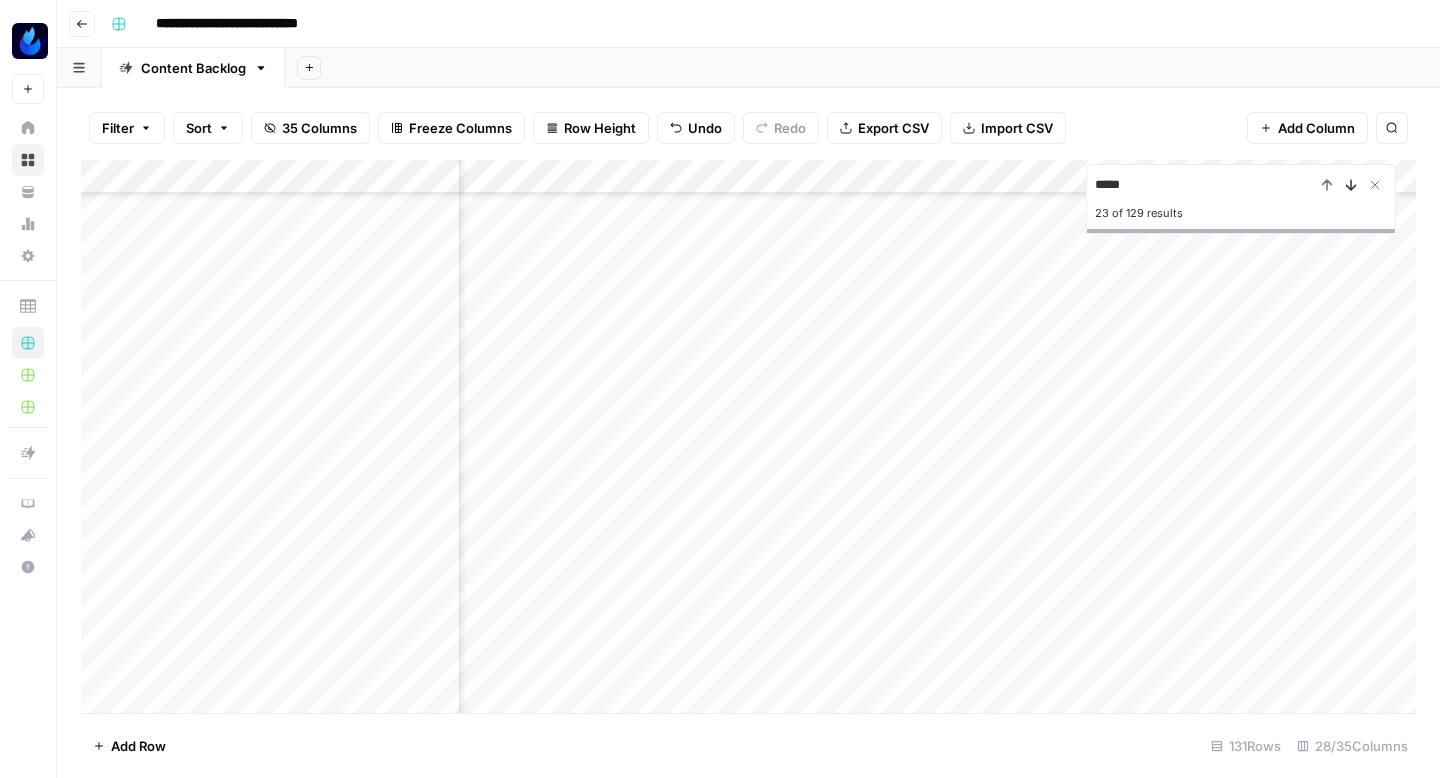 scroll, scrollTop: 3276, scrollLeft: 1052, axis: both 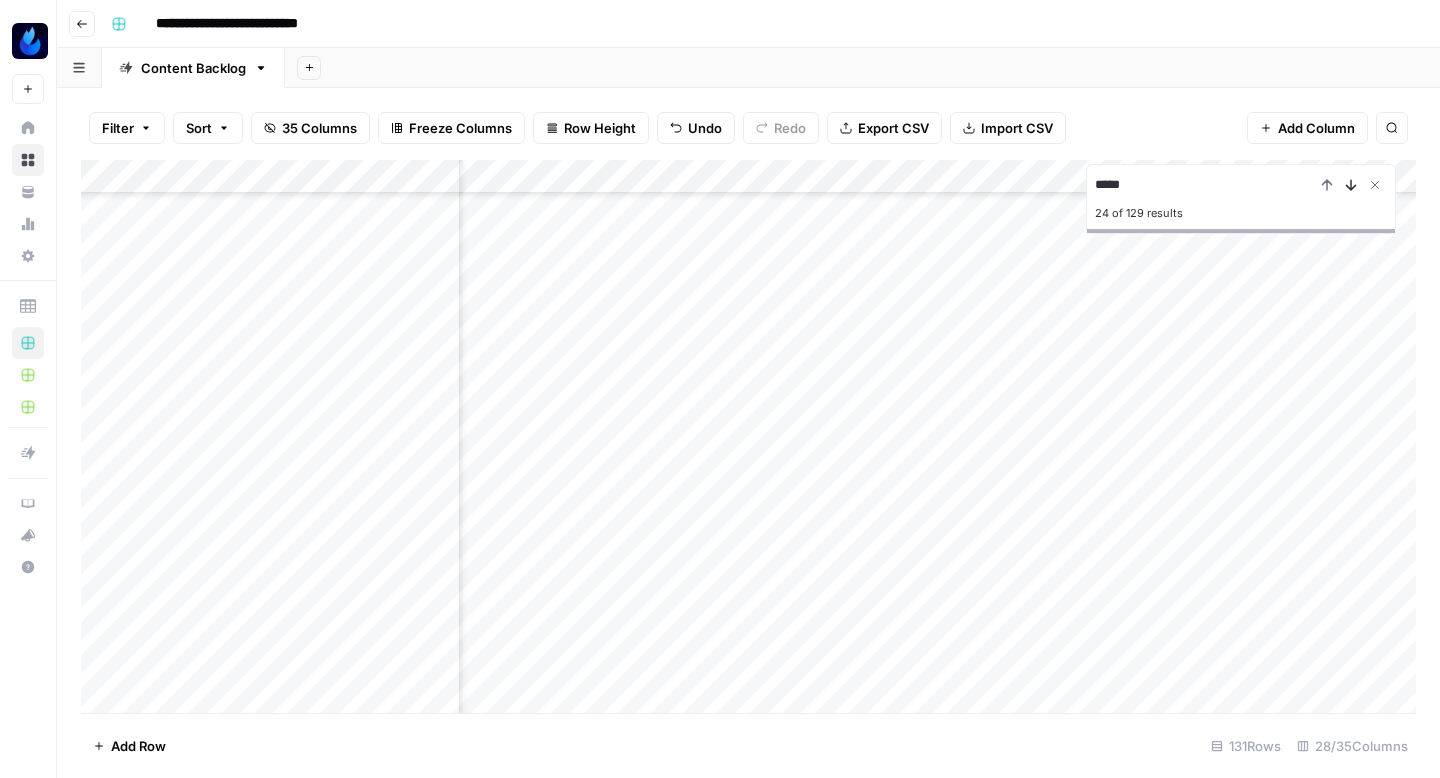 click 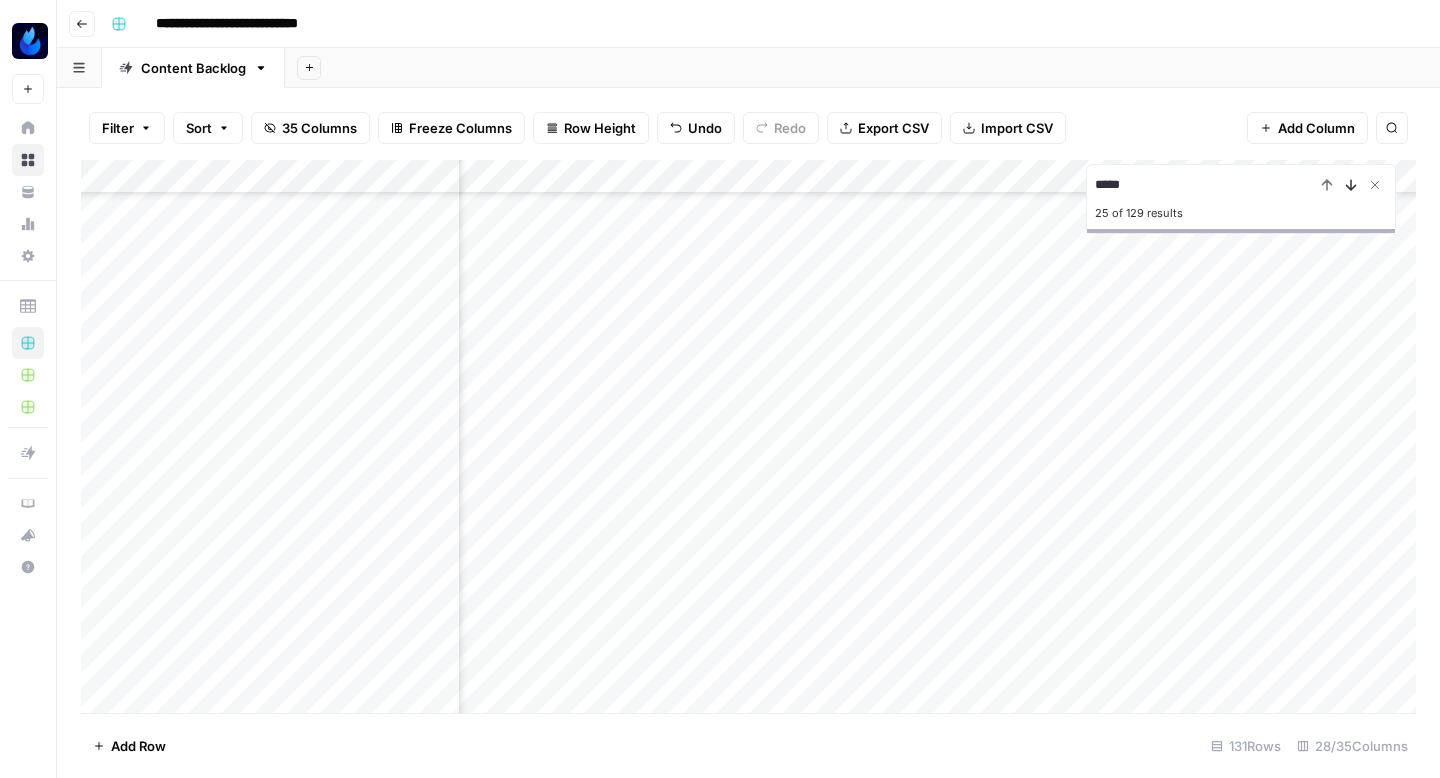 click 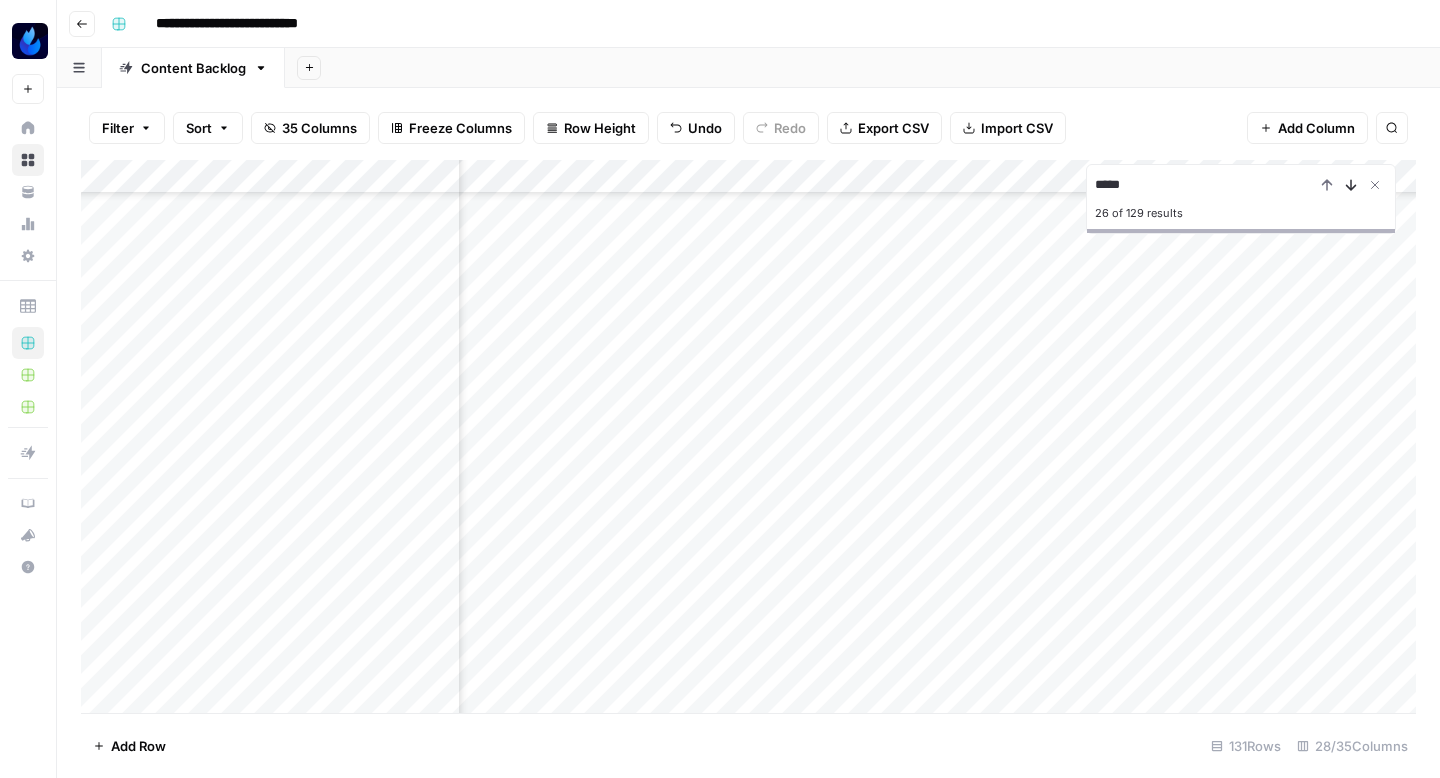 click 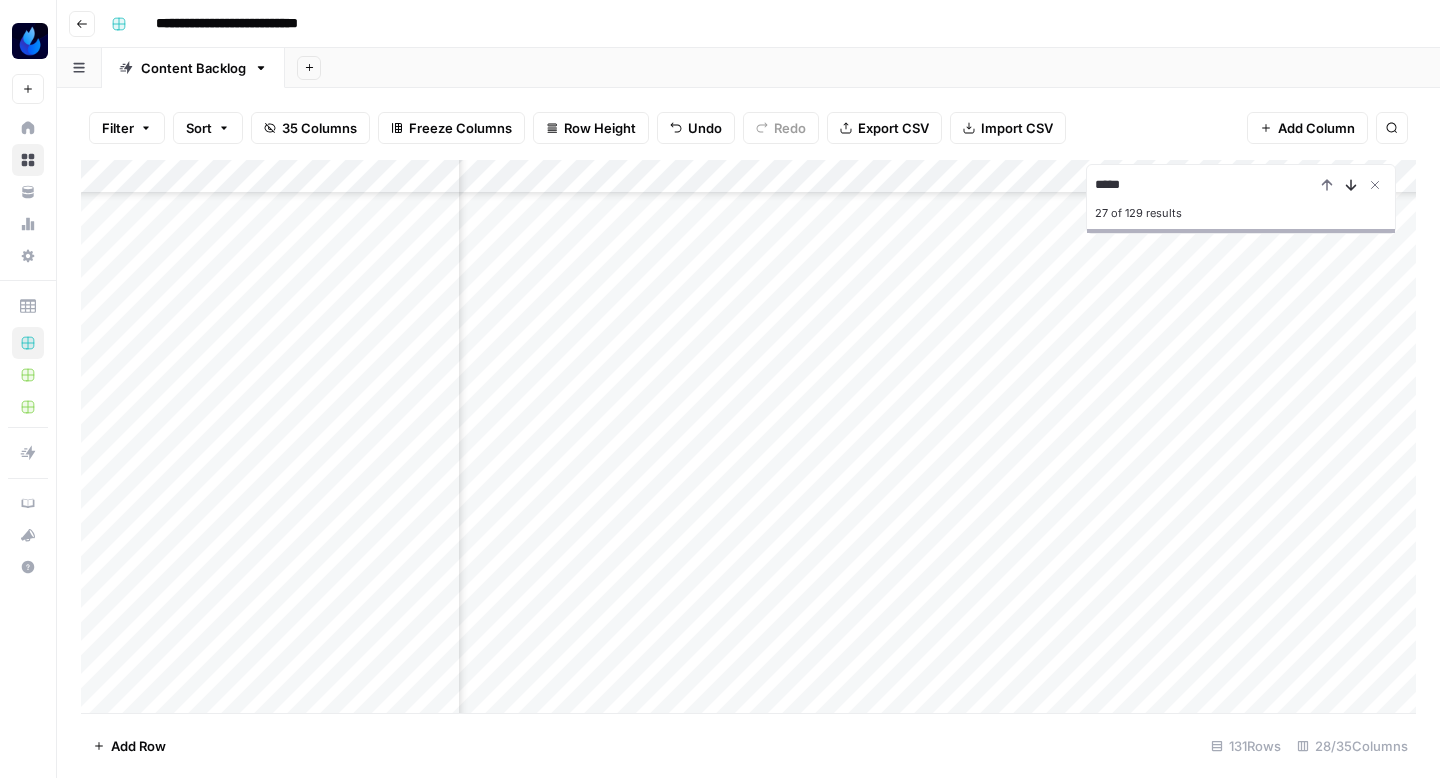 click 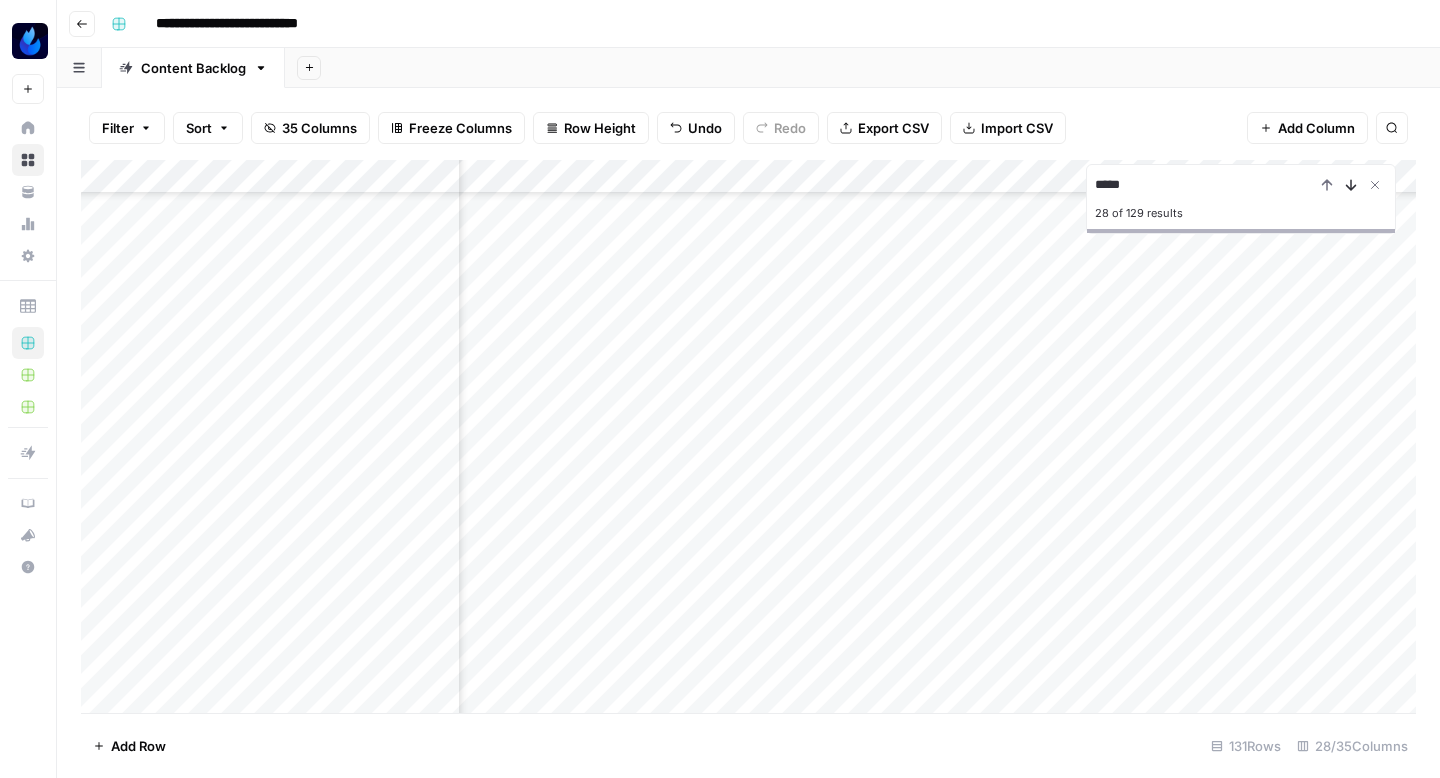 click 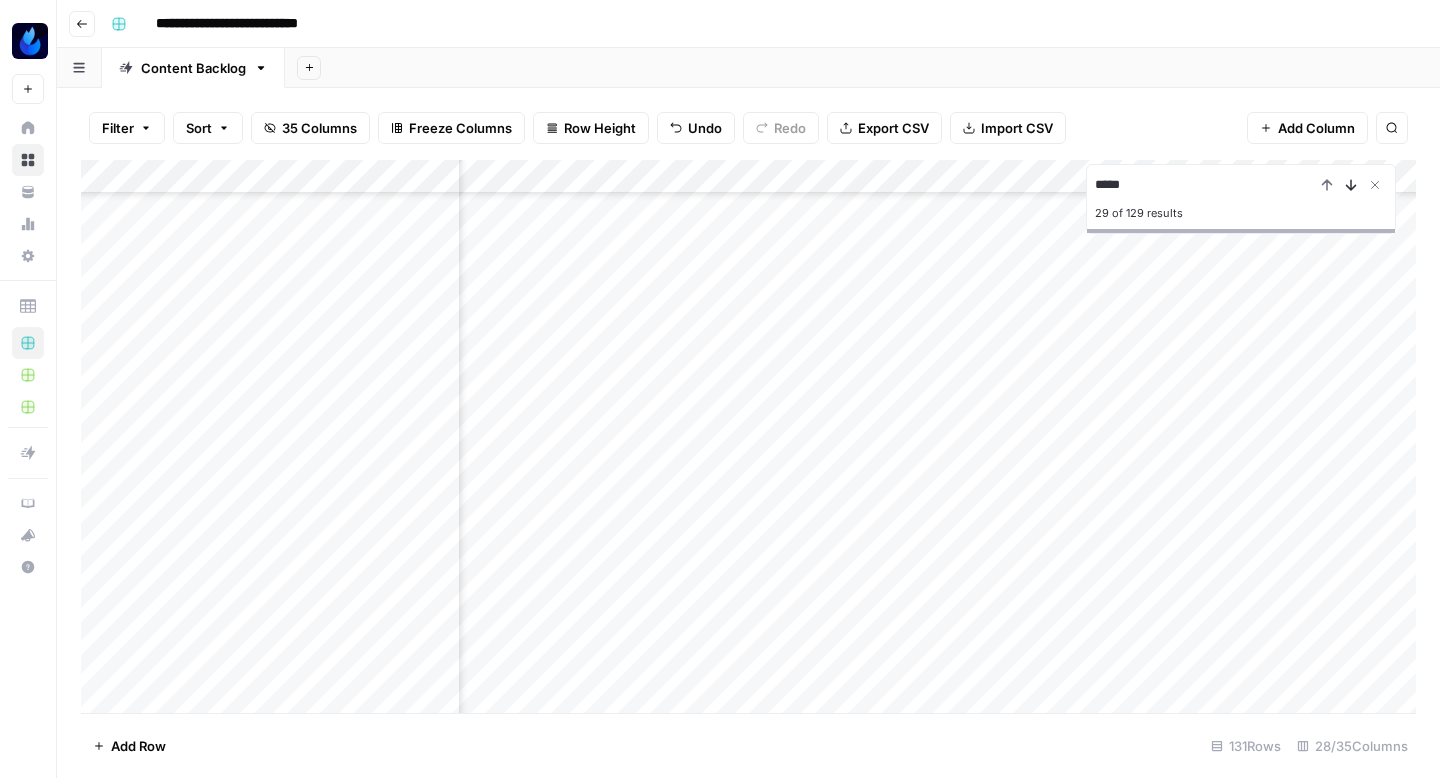 click 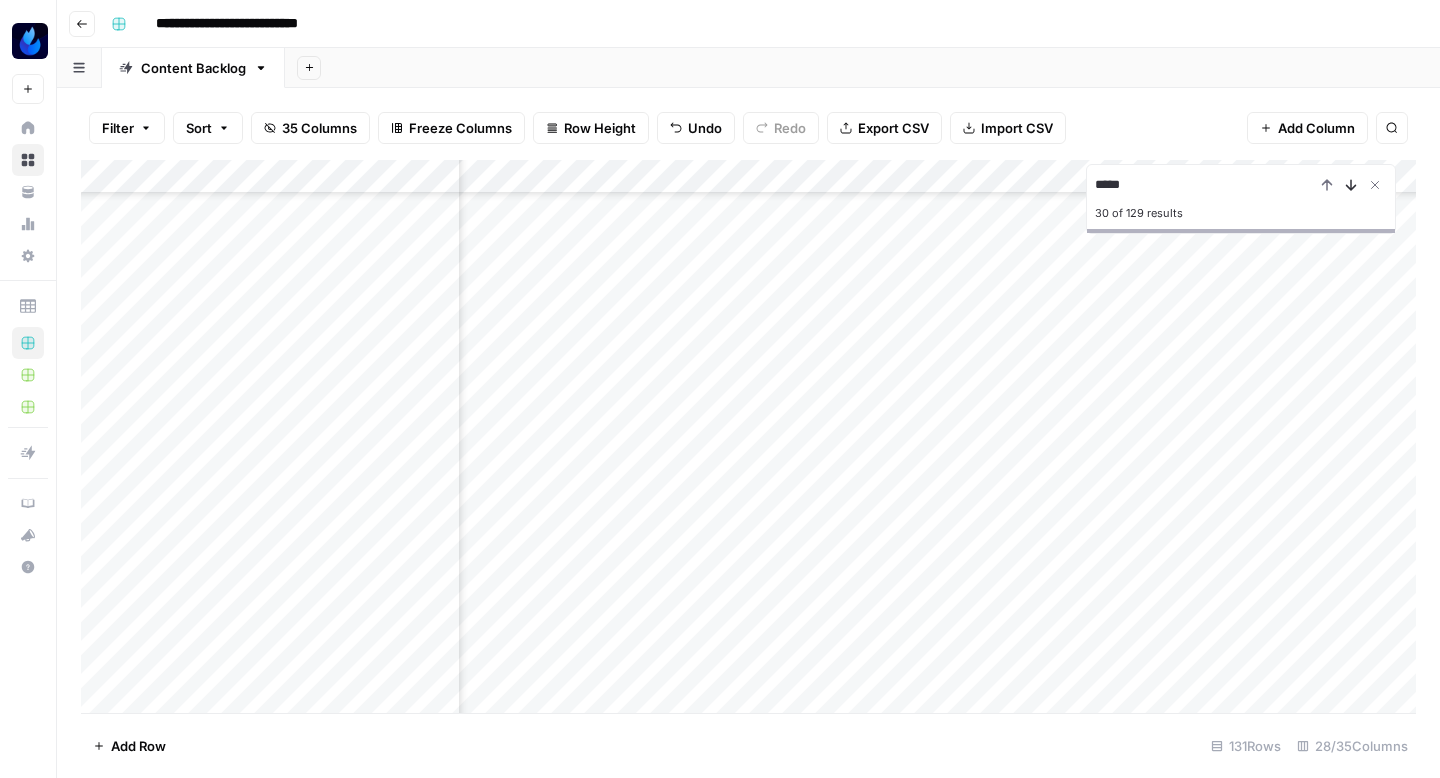 click 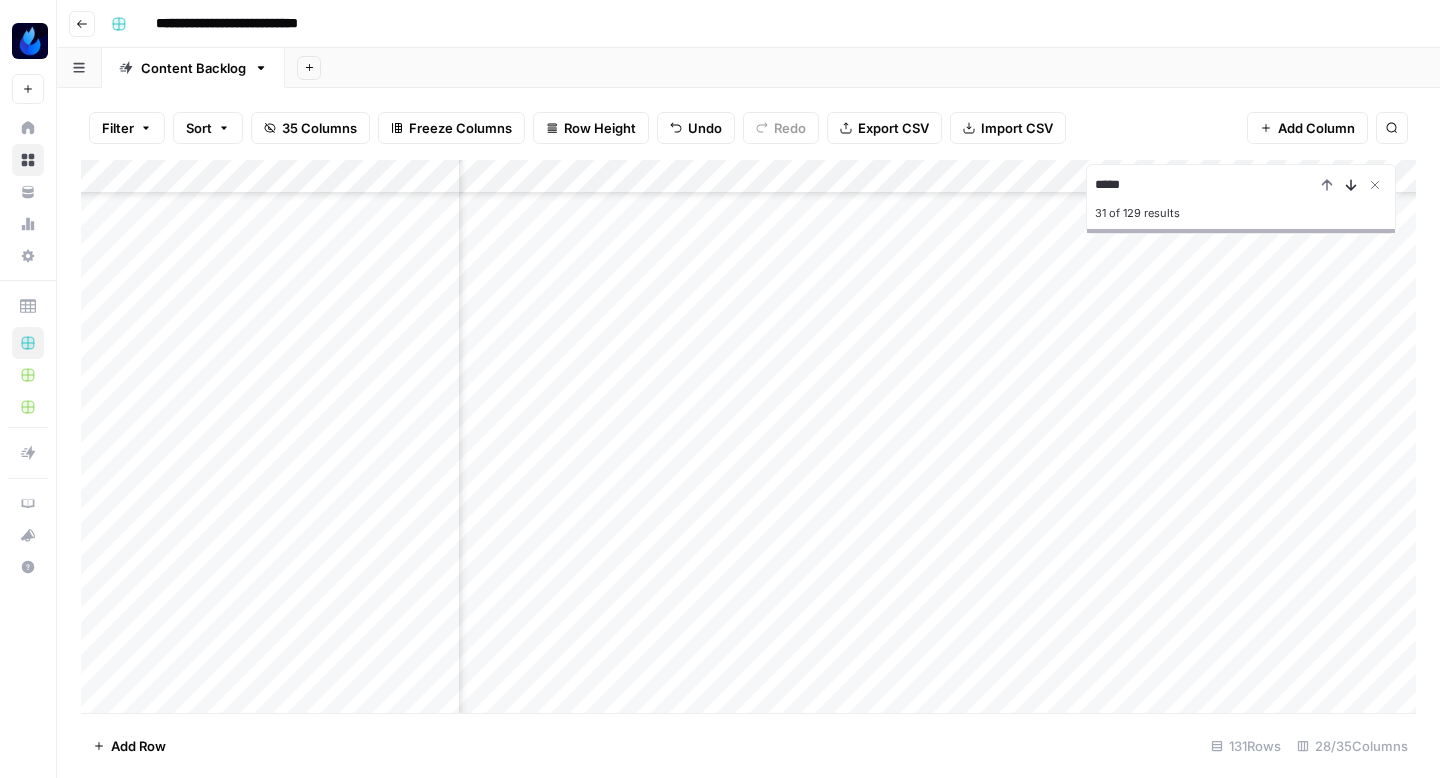 click 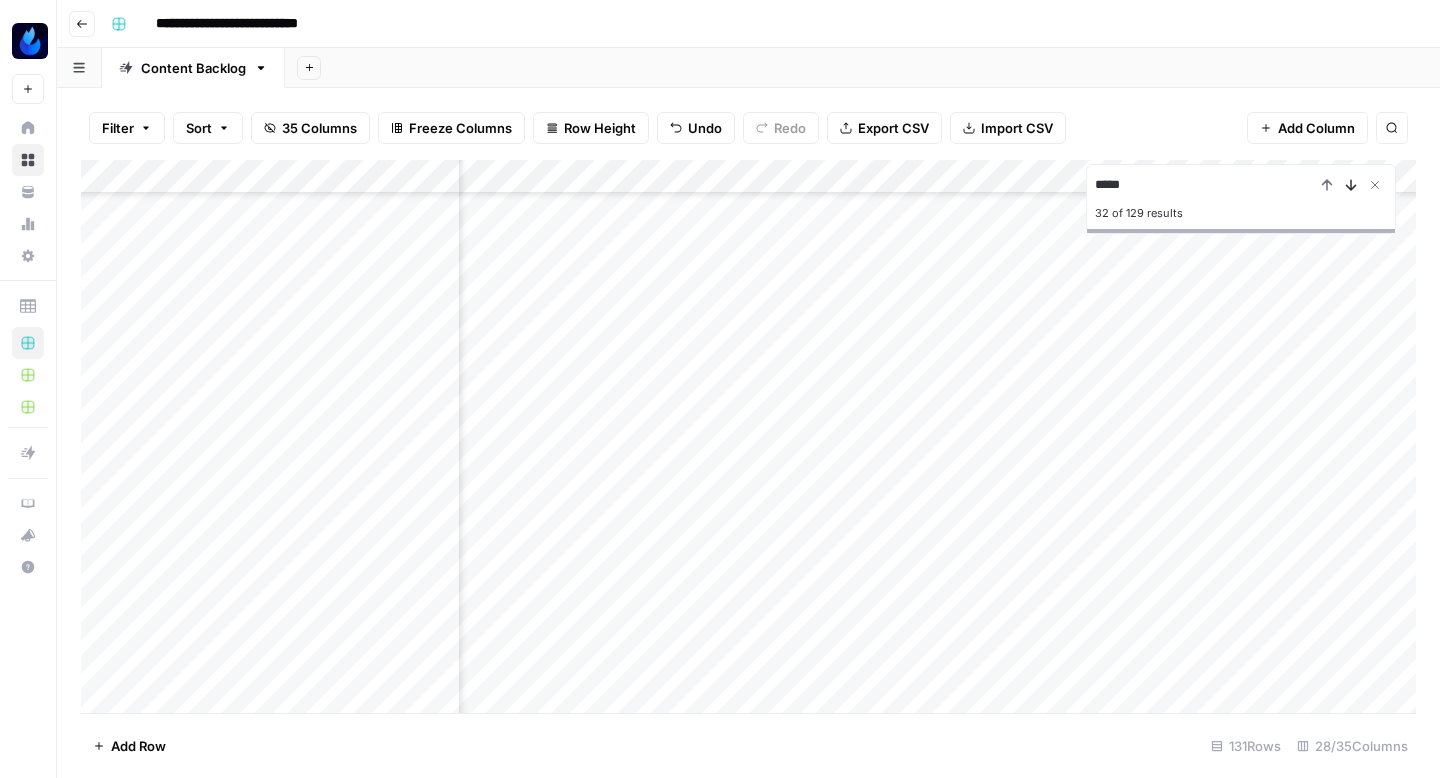 click 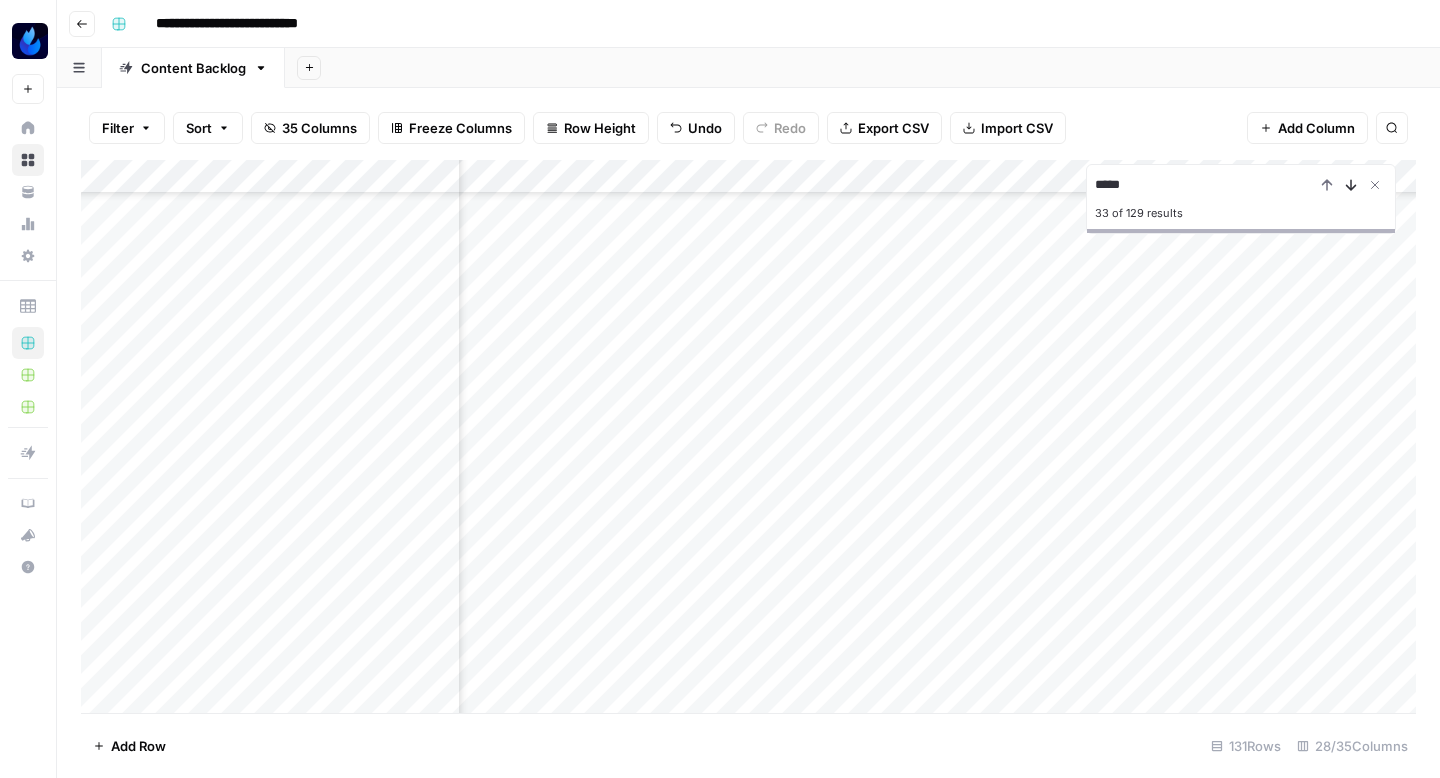 click 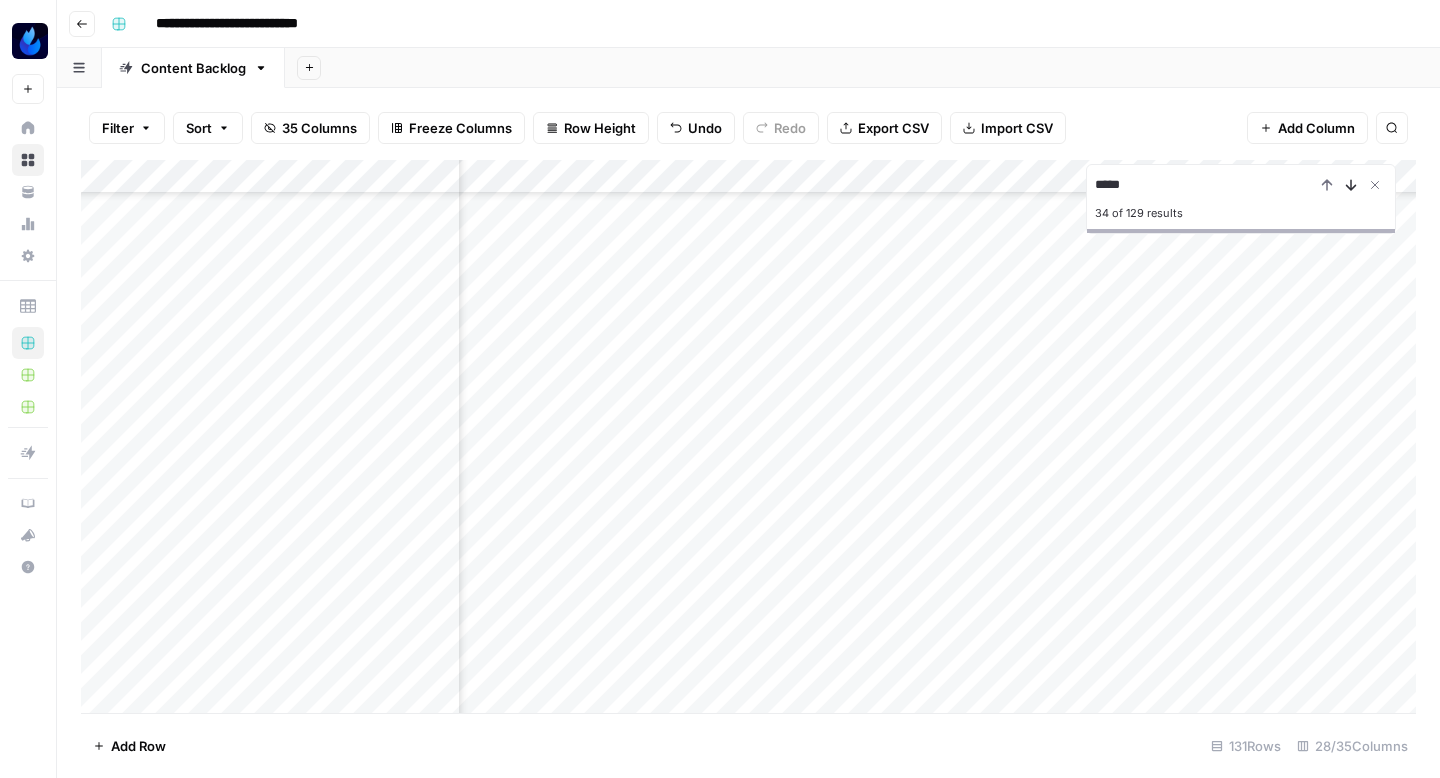 click 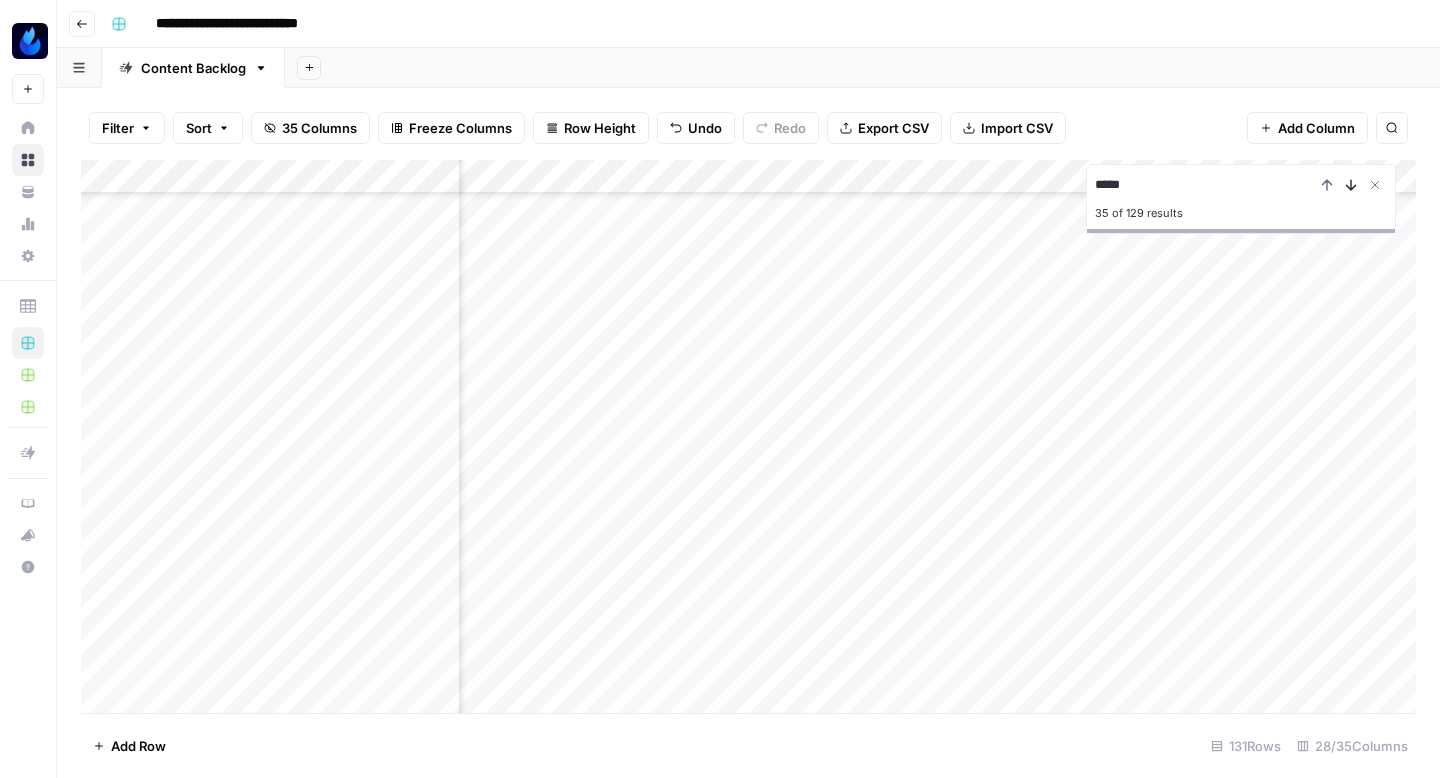 click 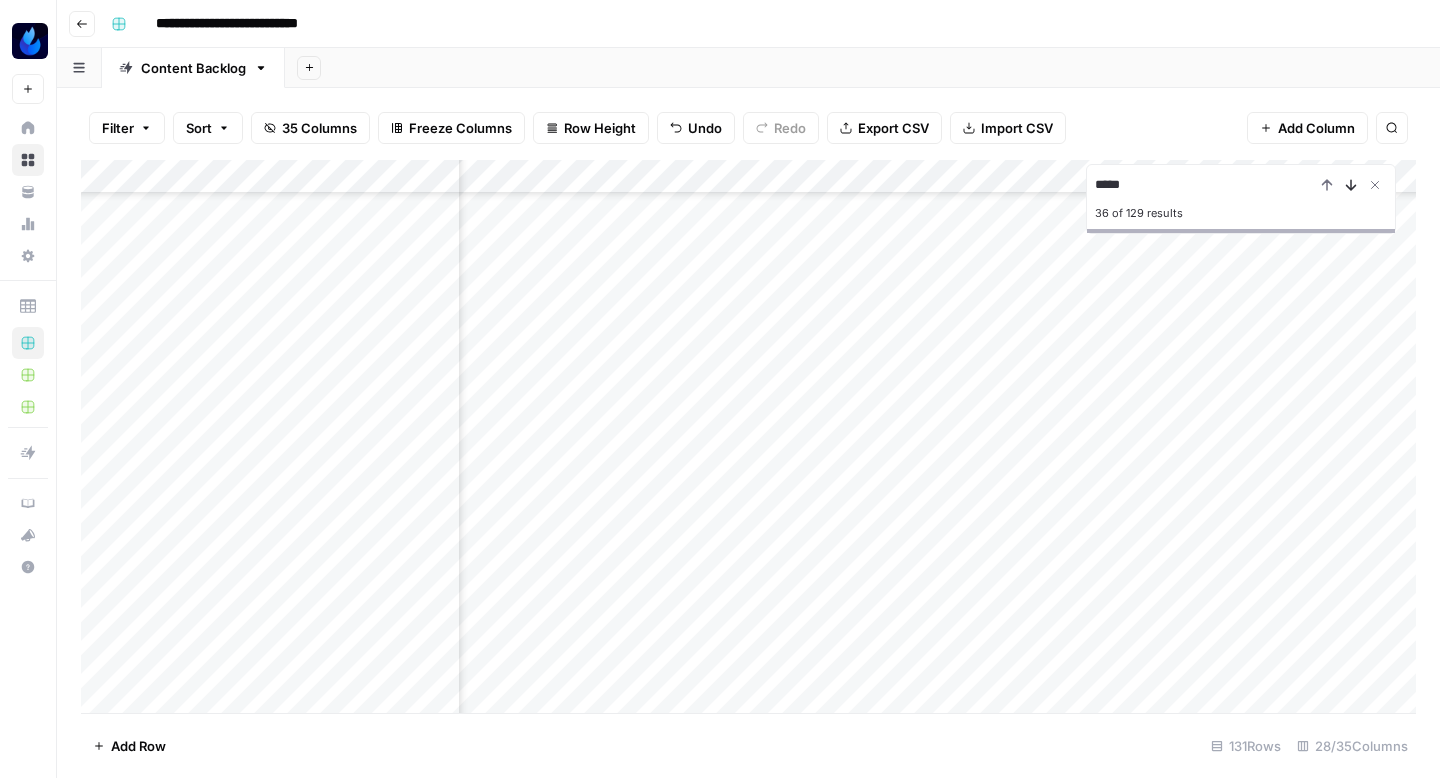 click 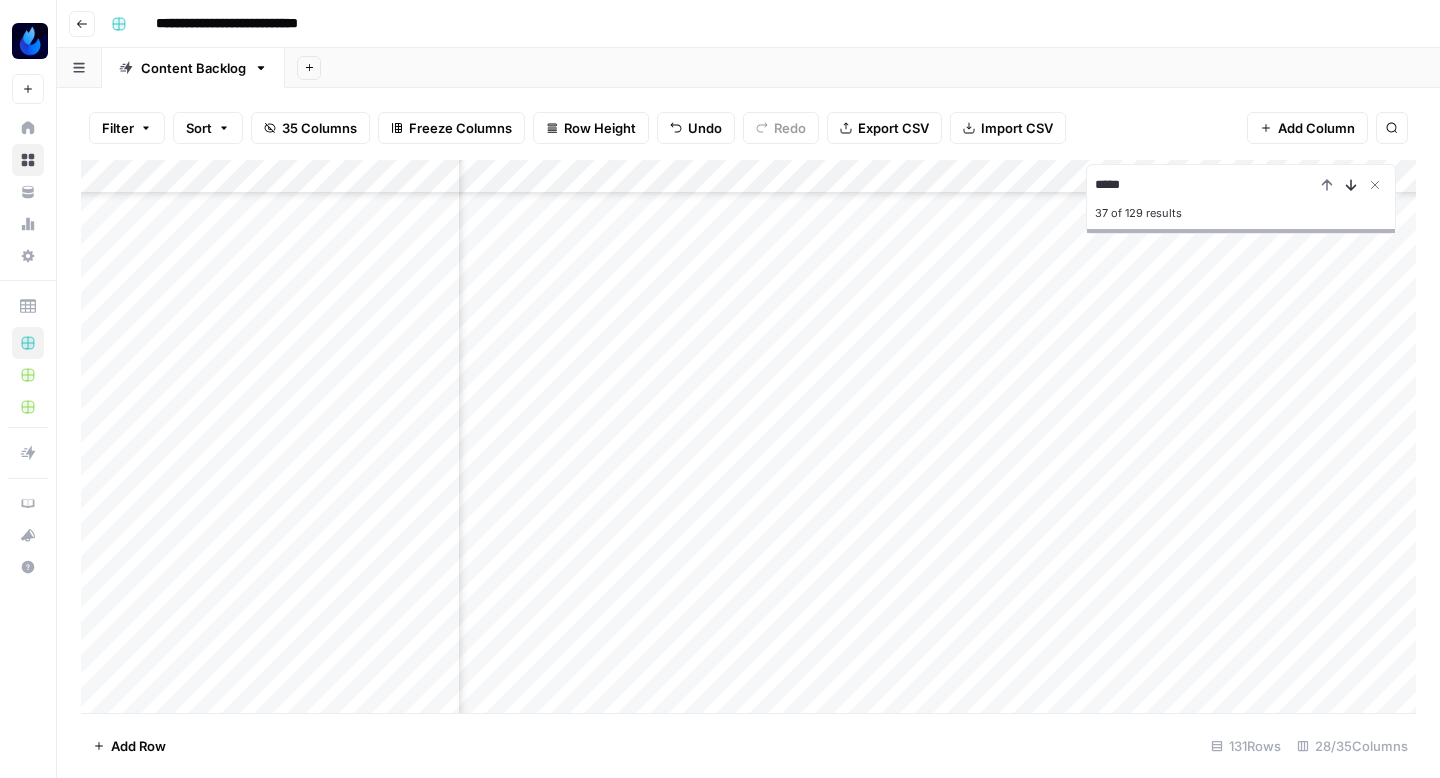 click 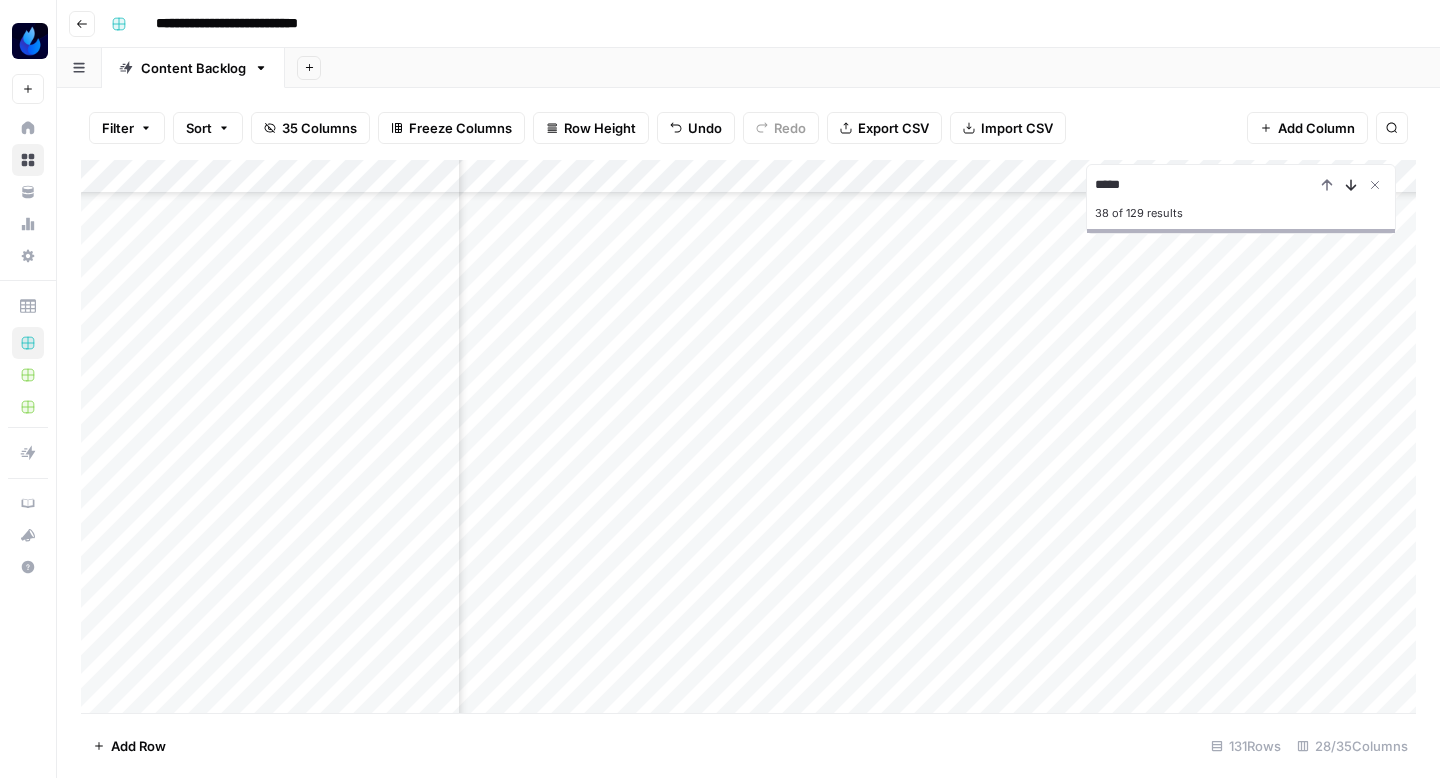 click 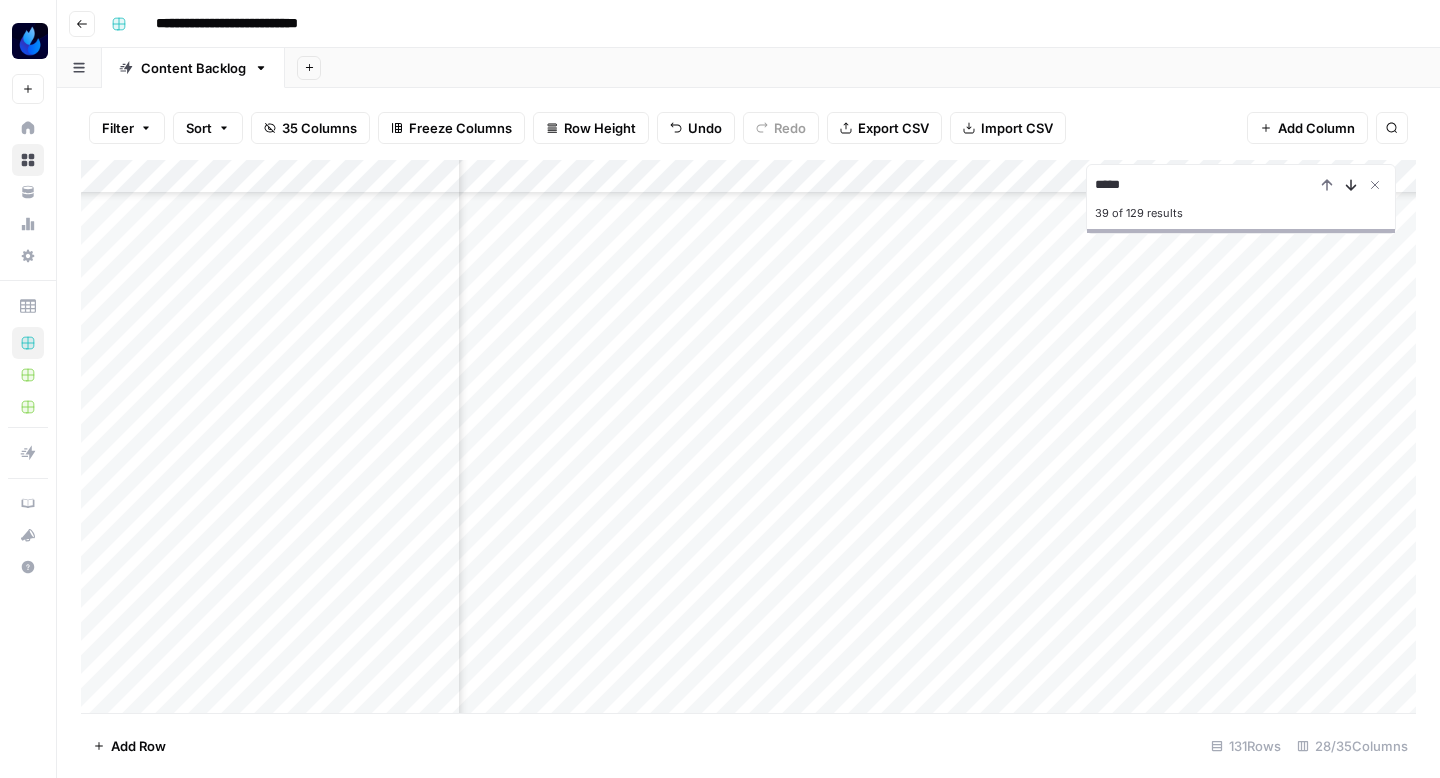 click 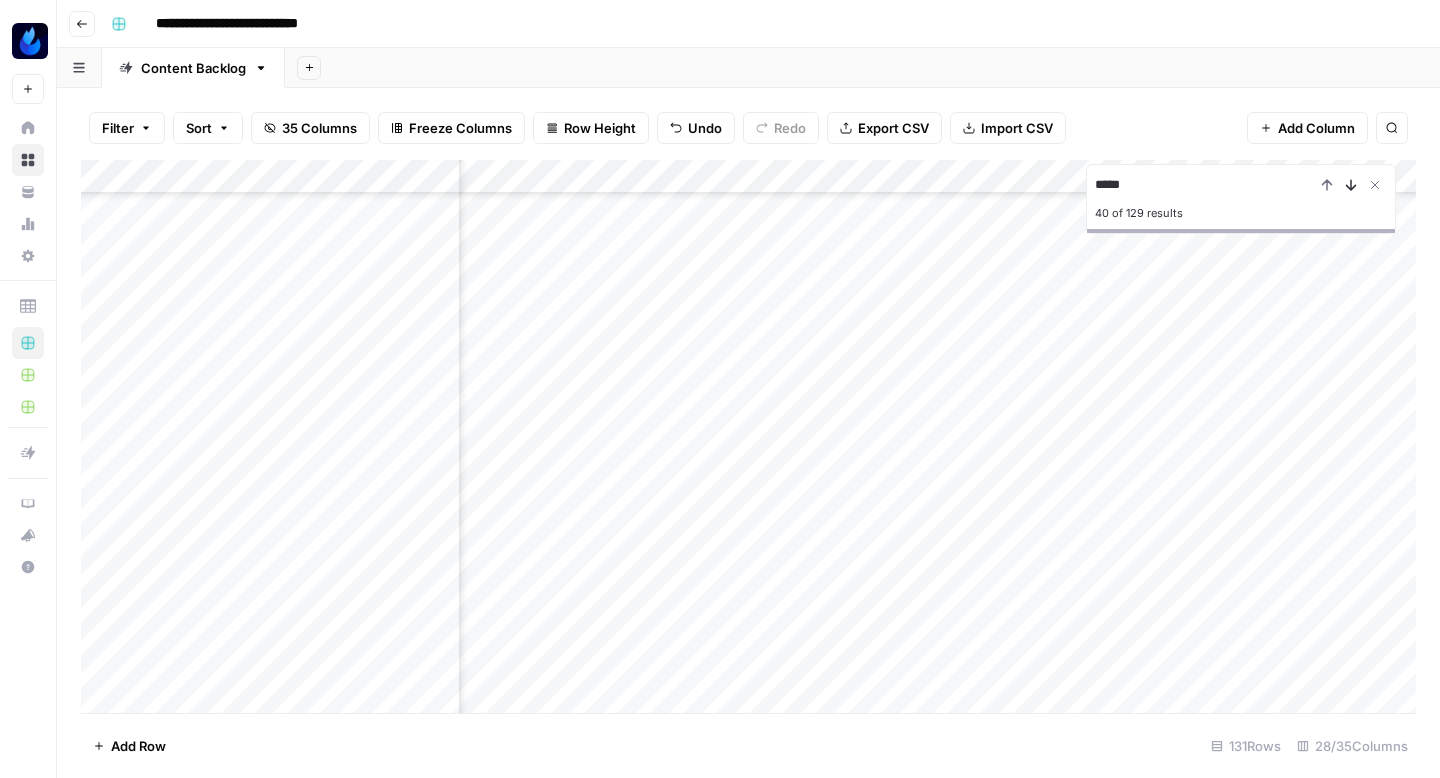 click 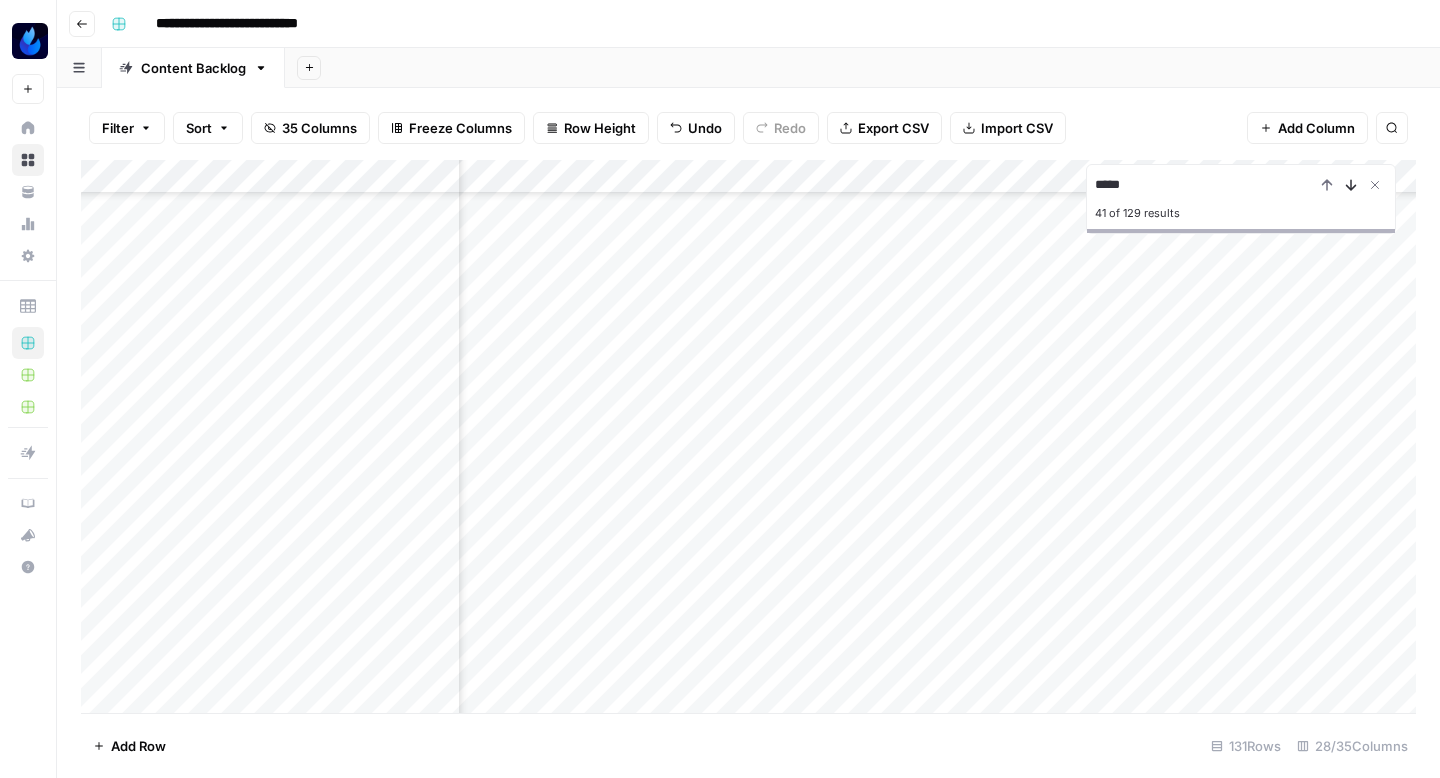 click 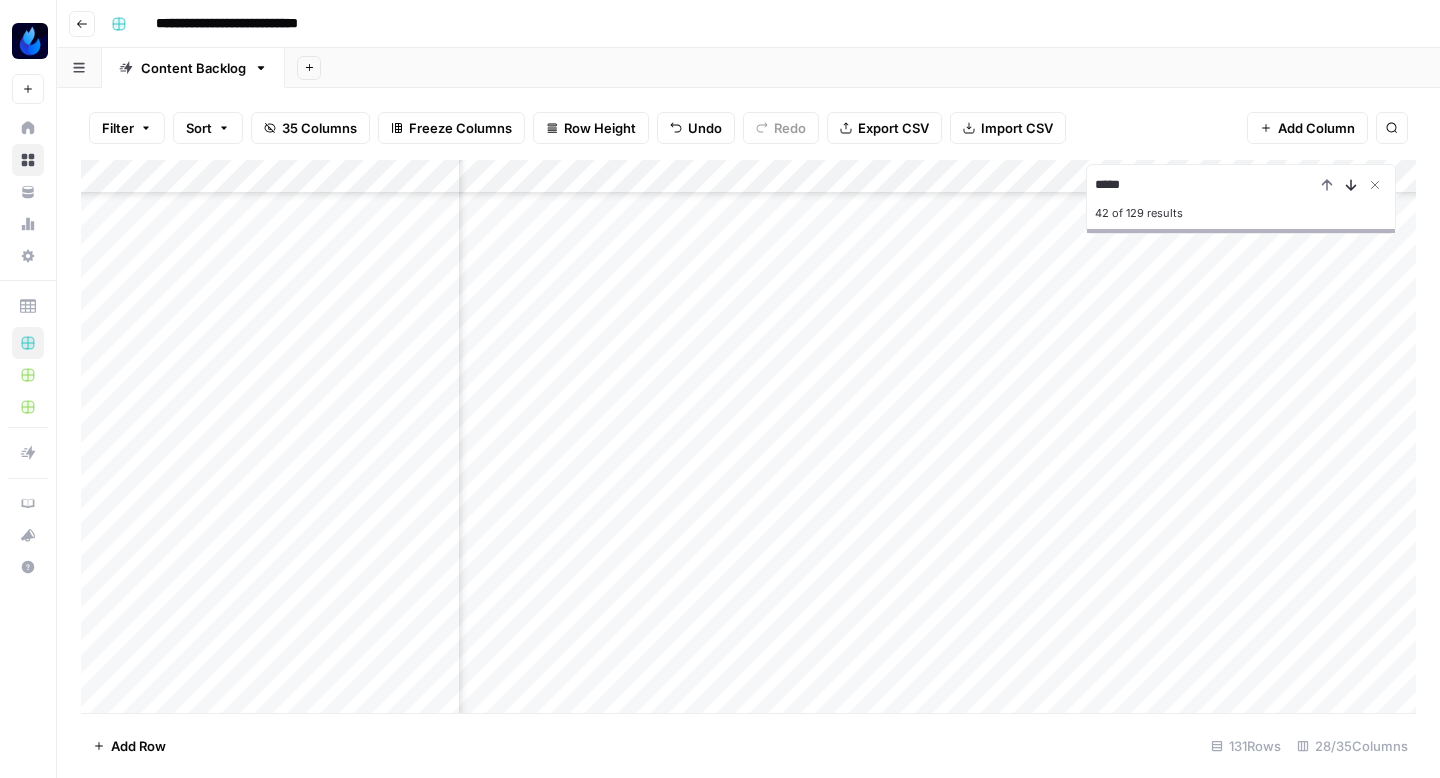 click 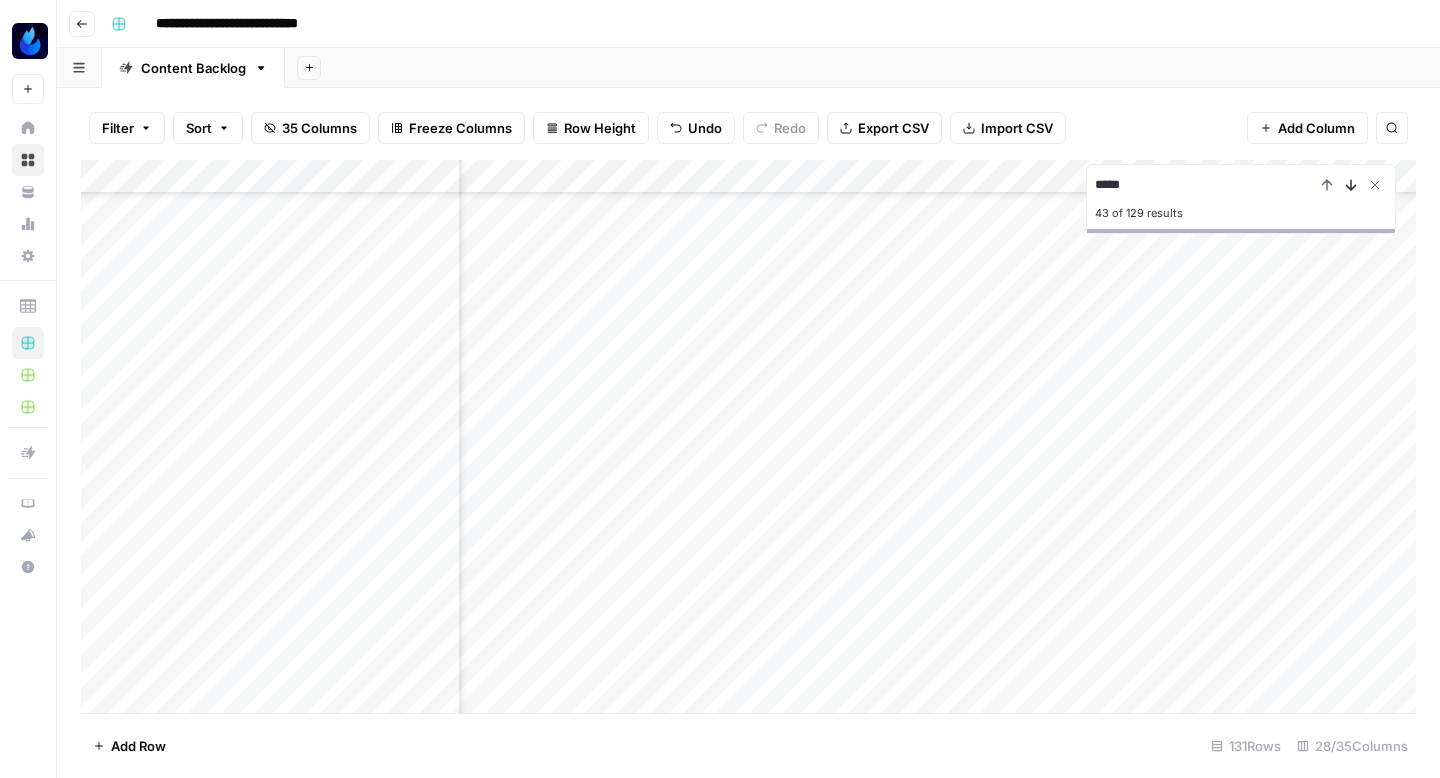 scroll, scrollTop: 4316, scrollLeft: 1052, axis: both 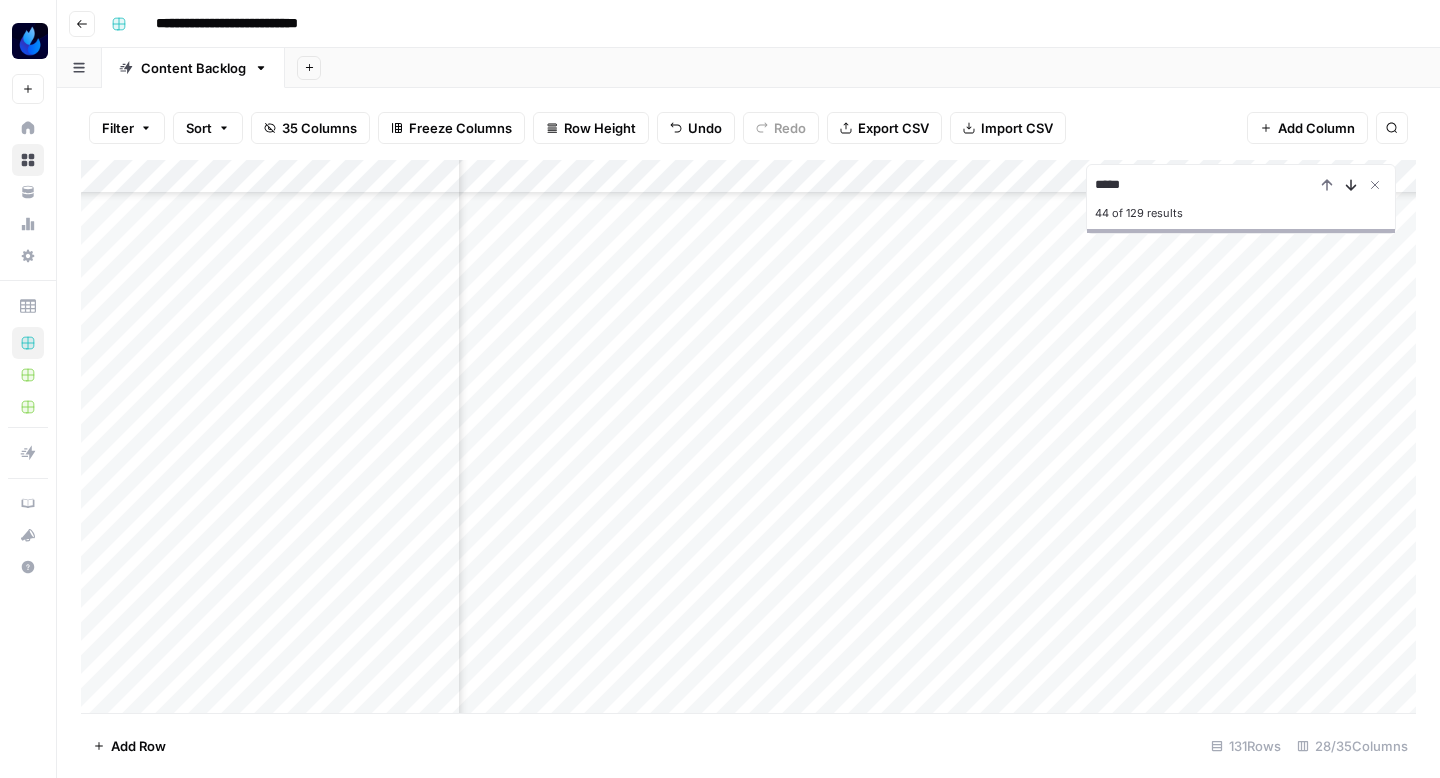 click 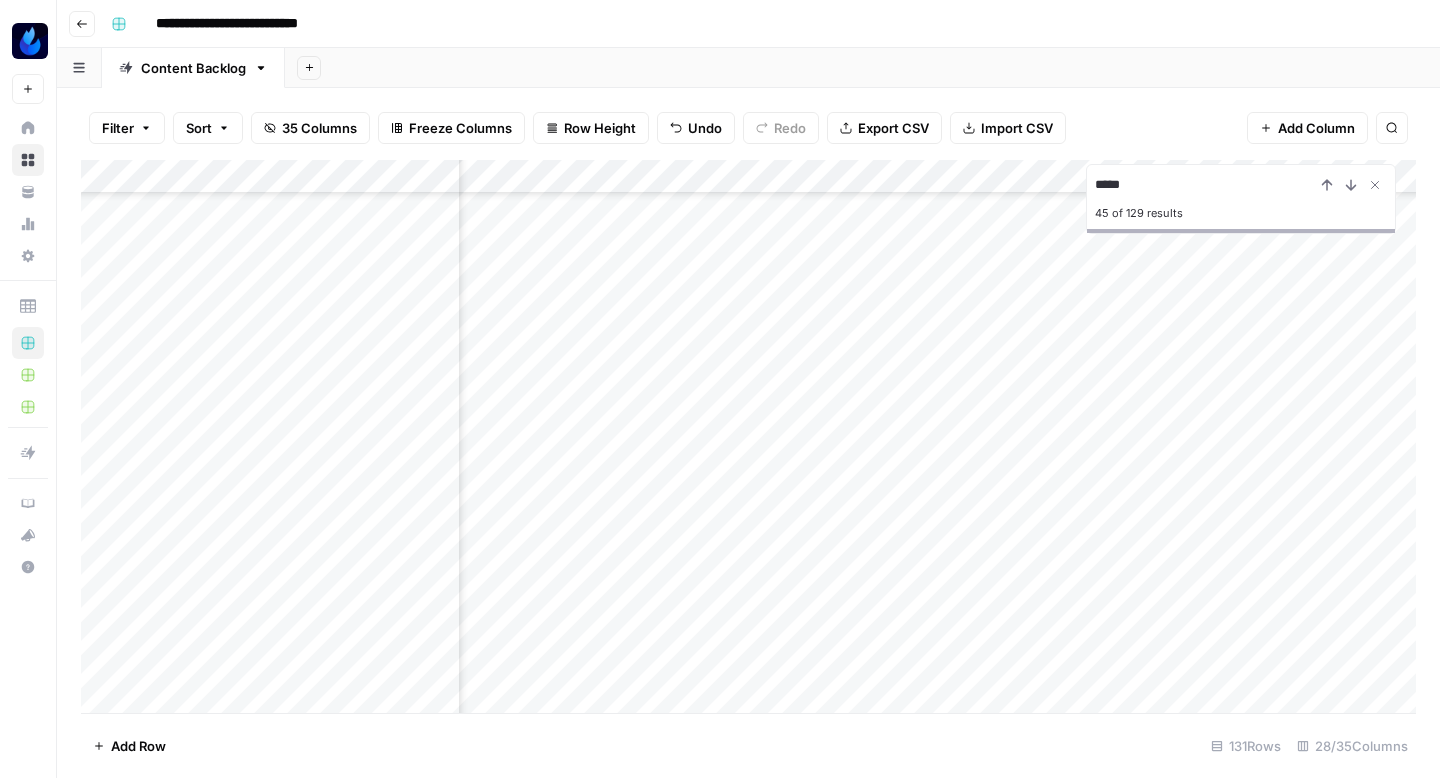 scroll, scrollTop: 4471, scrollLeft: 0, axis: vertical 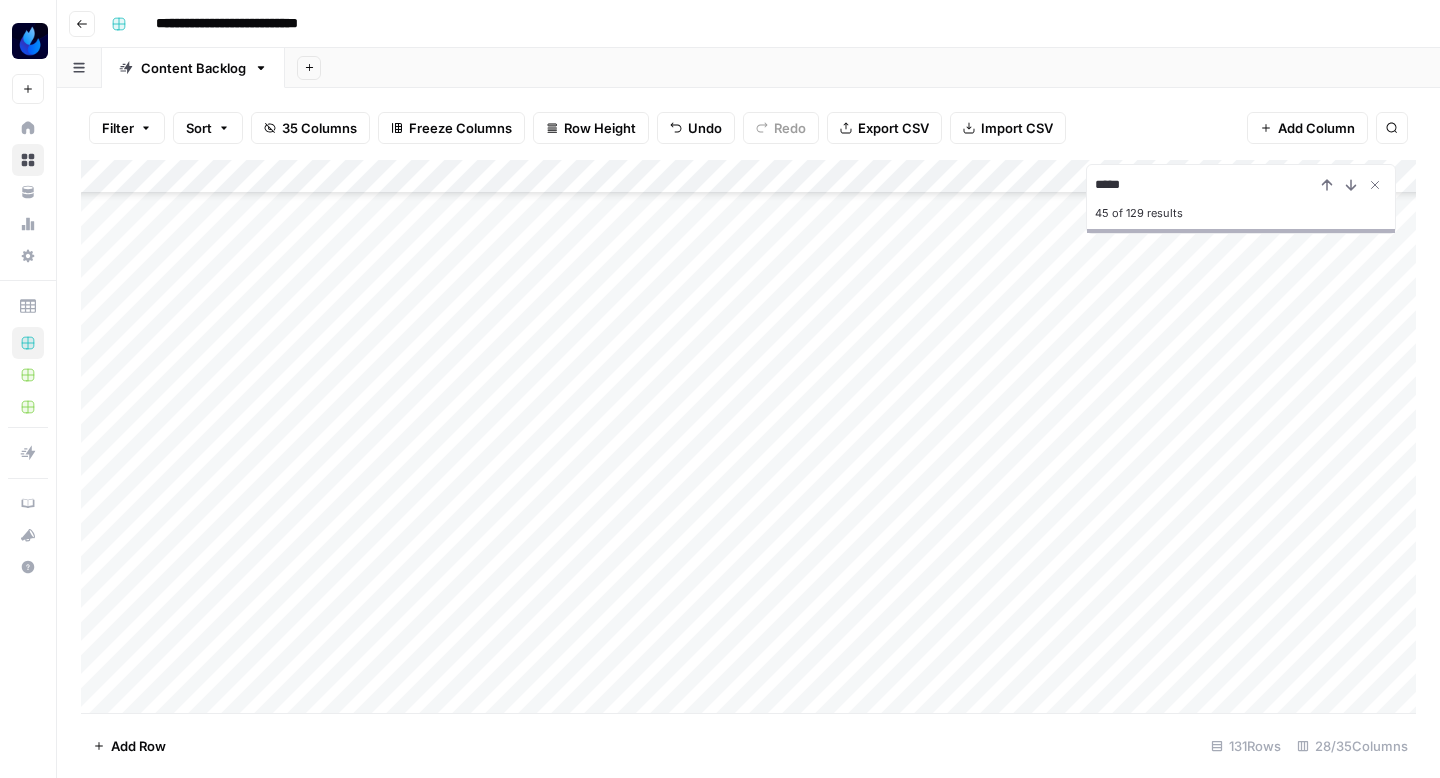 click on "Add Column" at bounding box center [748, 436] 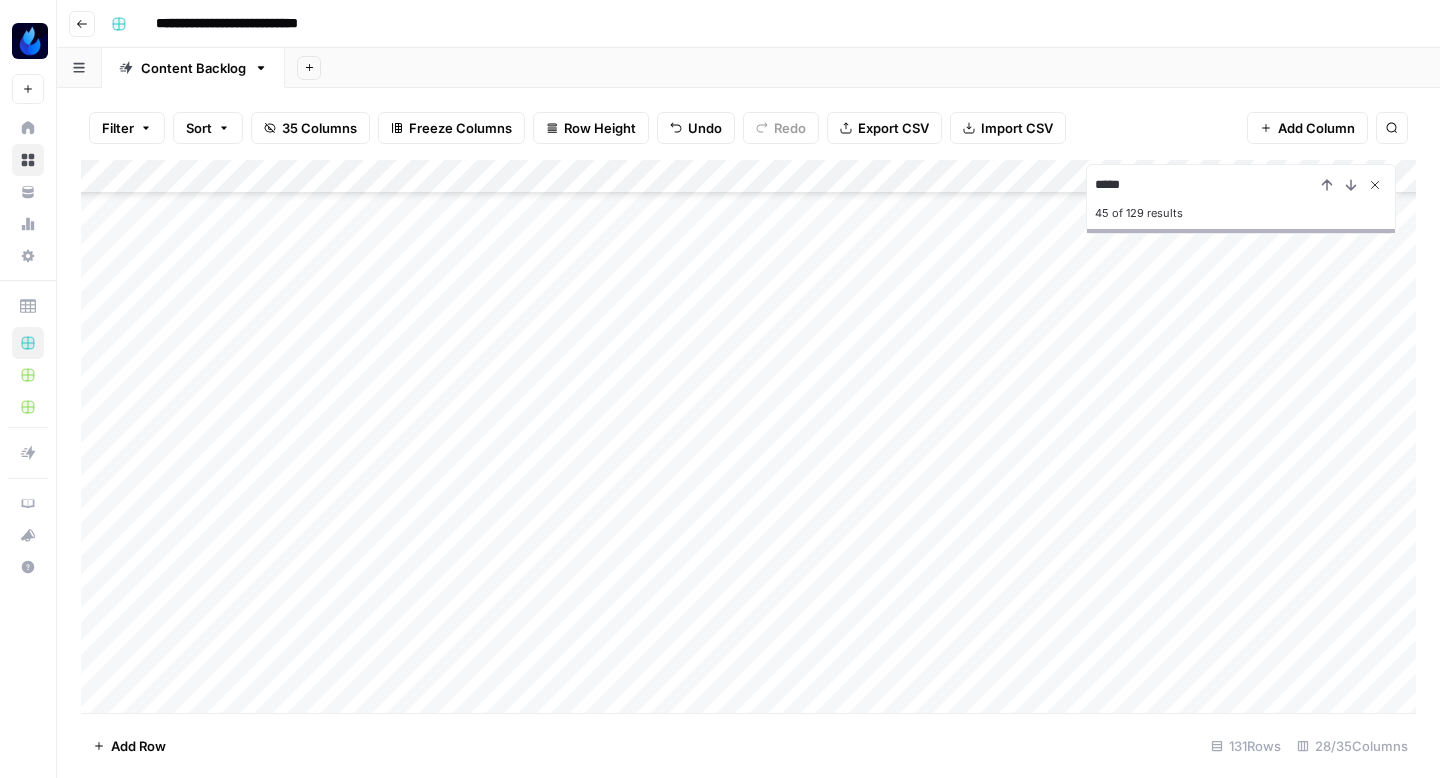 click 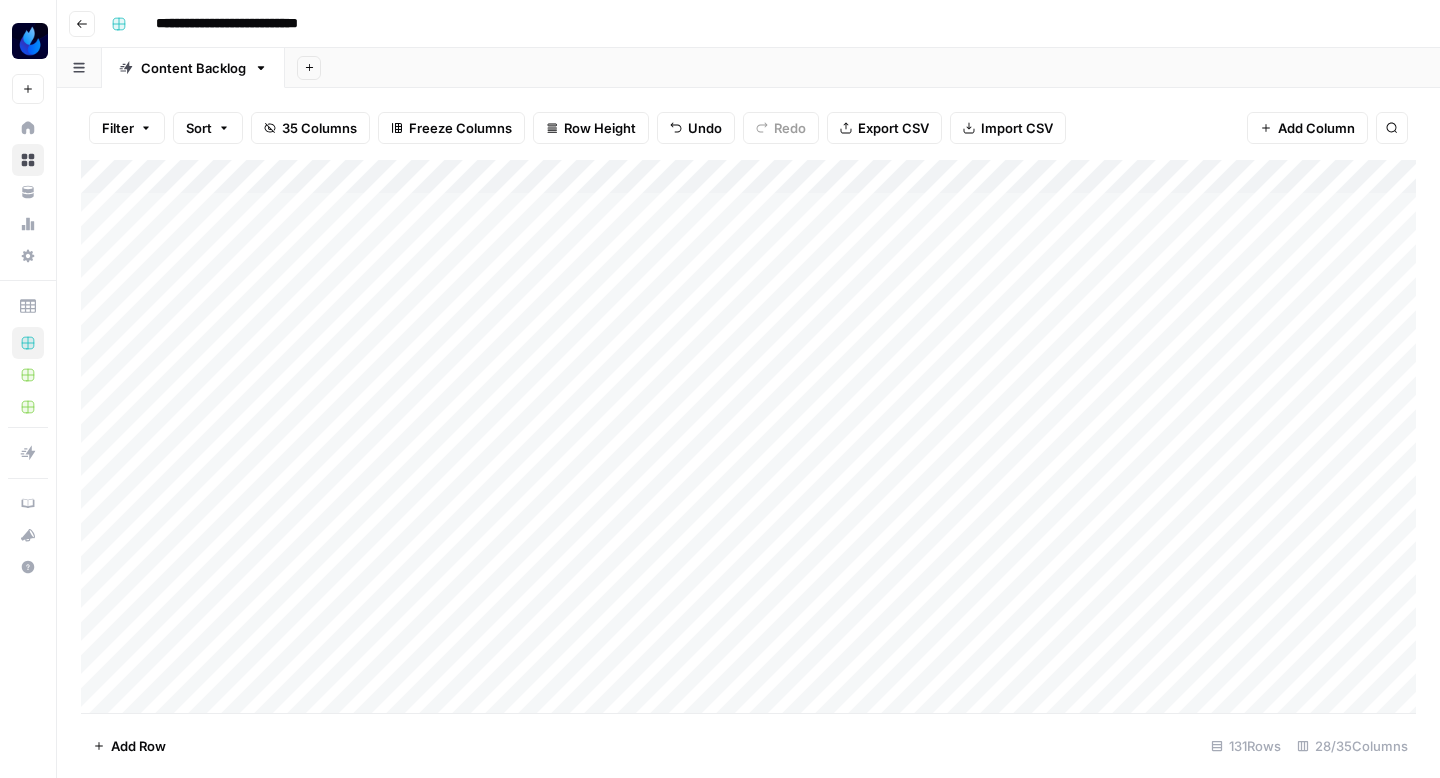 scroll, scrollTop: 0, scrollLeft: 0, axis: both 